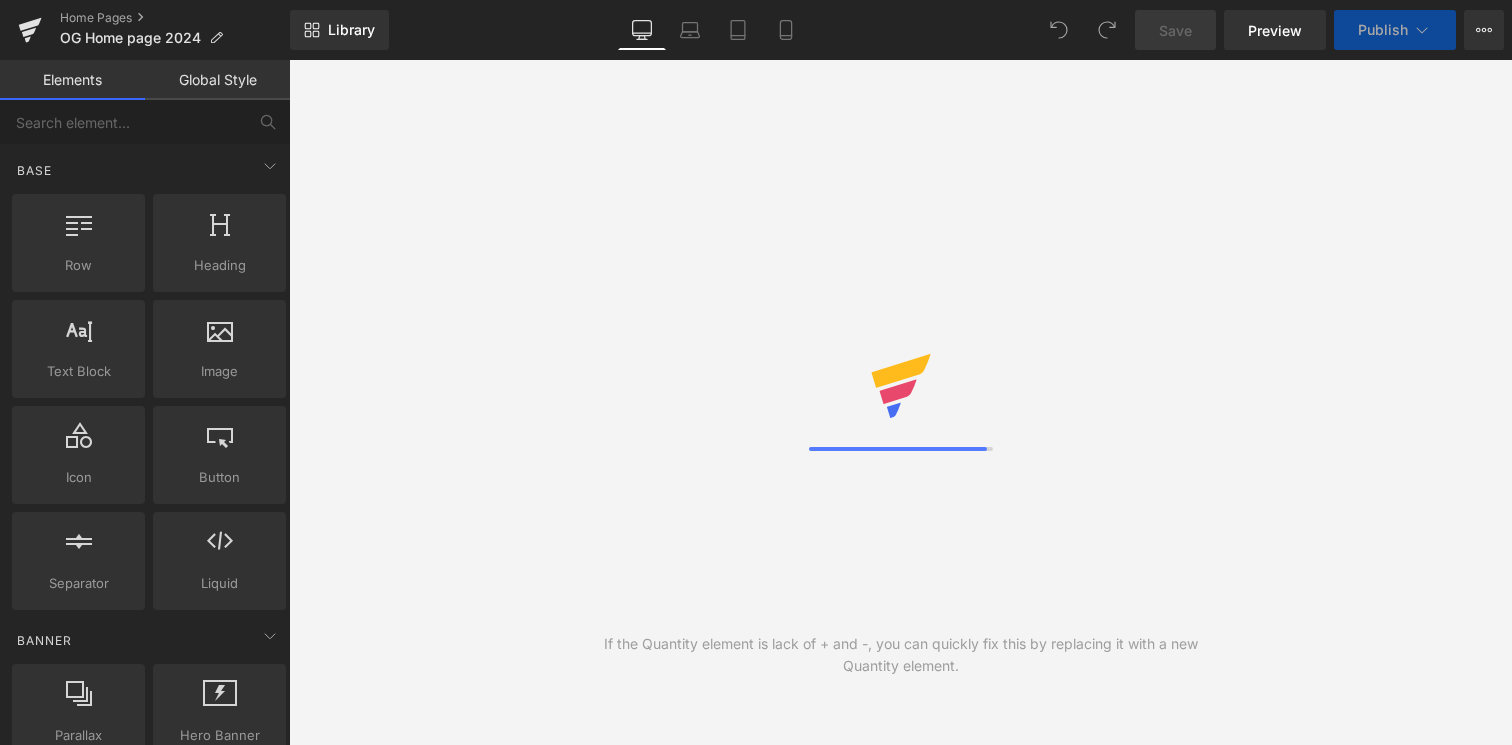 scroll, scrollTop: 0, scrollLeft: 0, axis: both 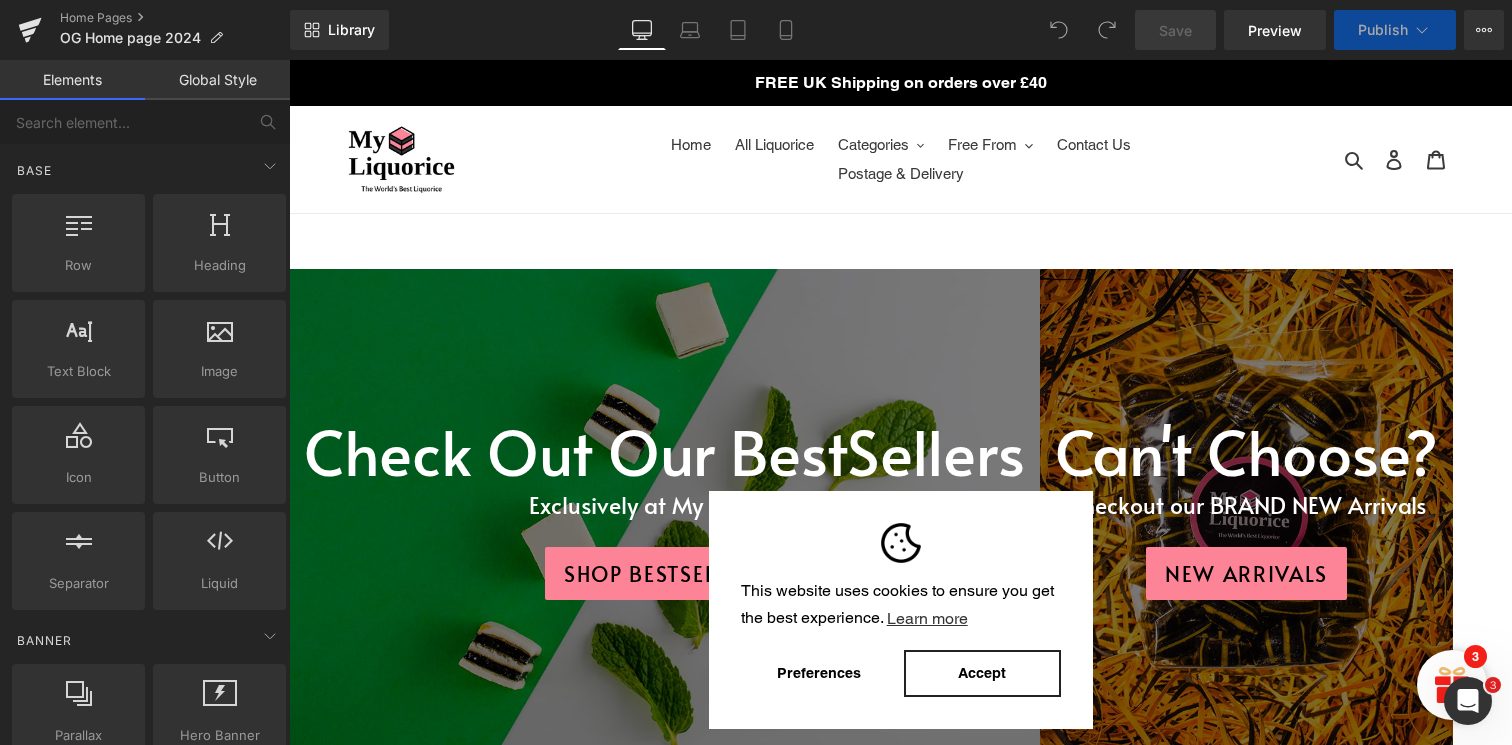 click on "Accept" at bounding box center [982, 673] 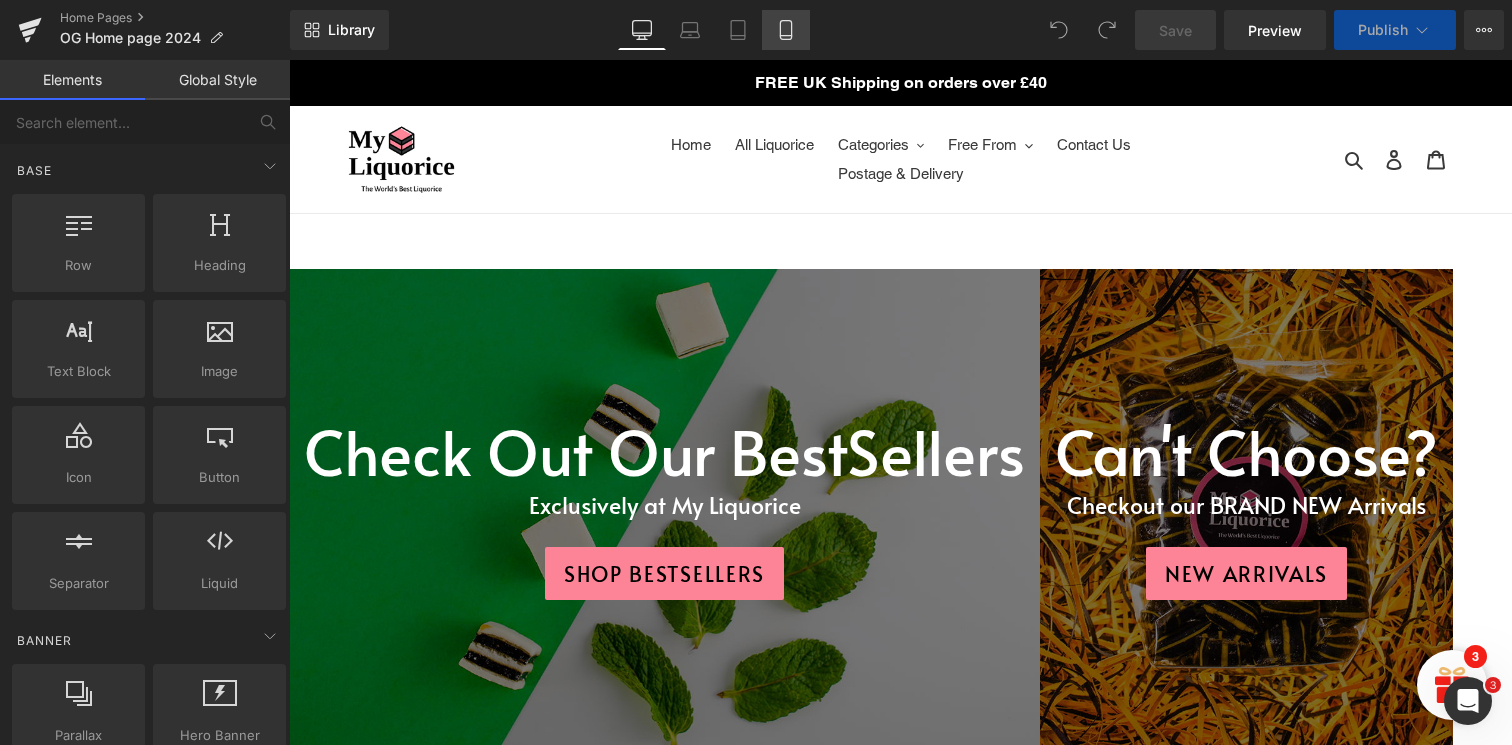 click 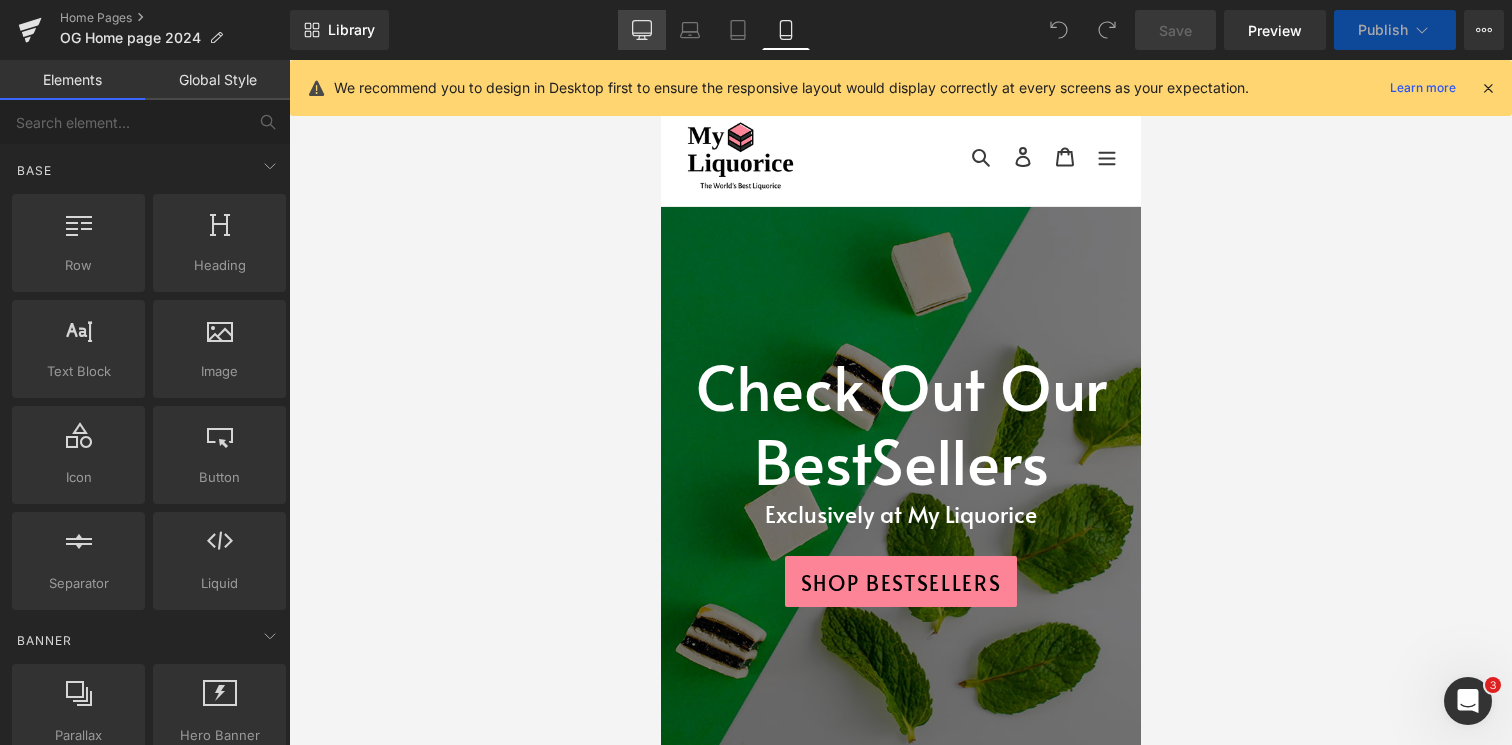 click 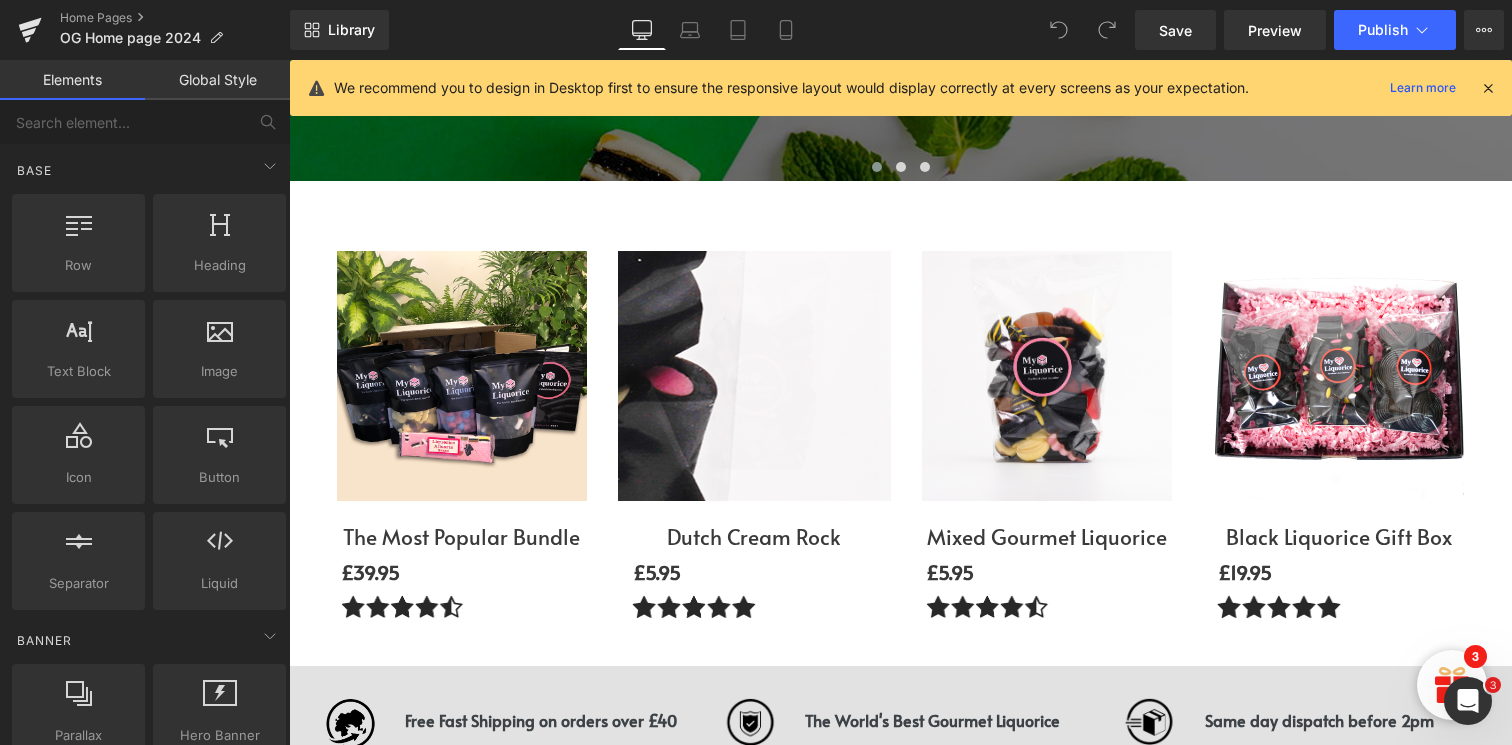 scroll, scrollTop: 578, scrollLeft: 0, axis: vertical 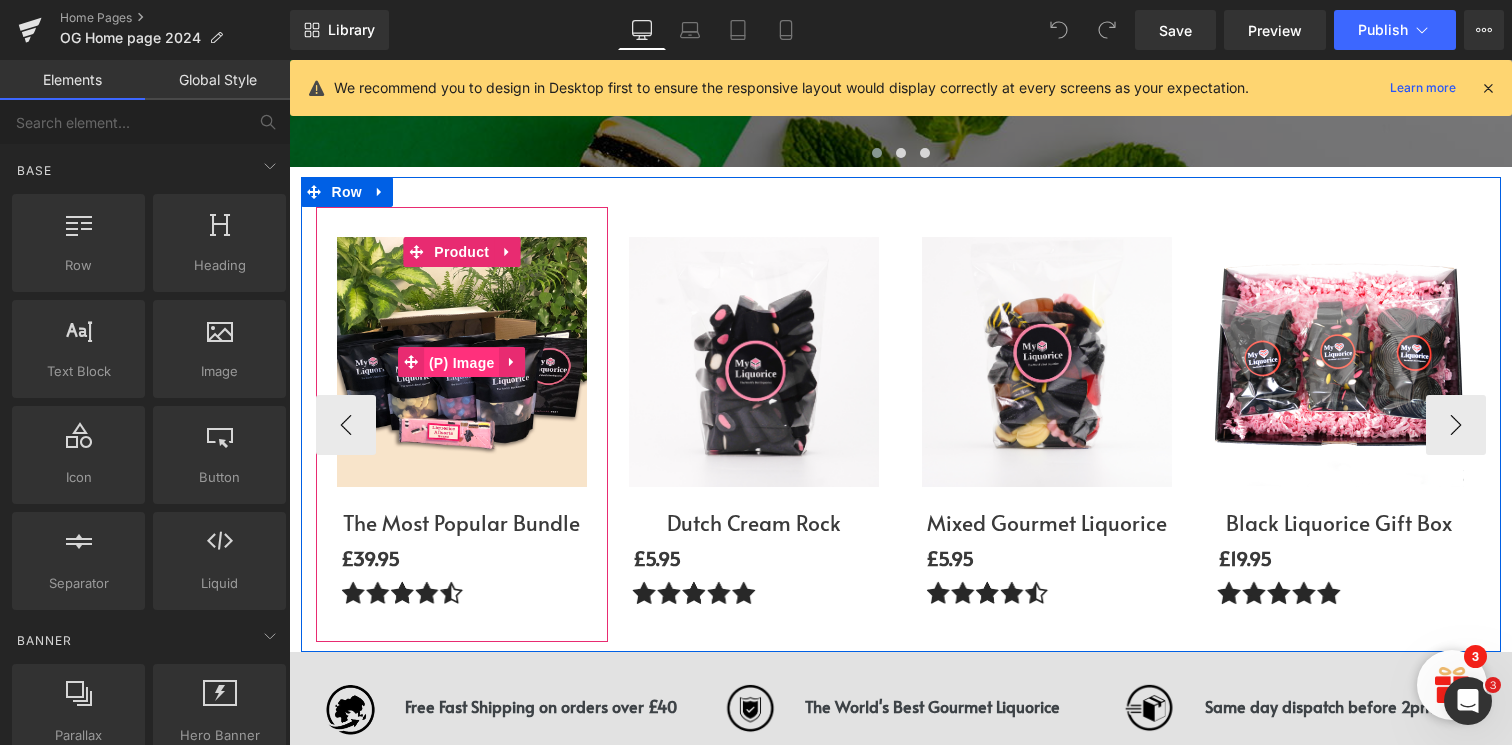 click on "(P) Image" at bounding box center (462, 363) 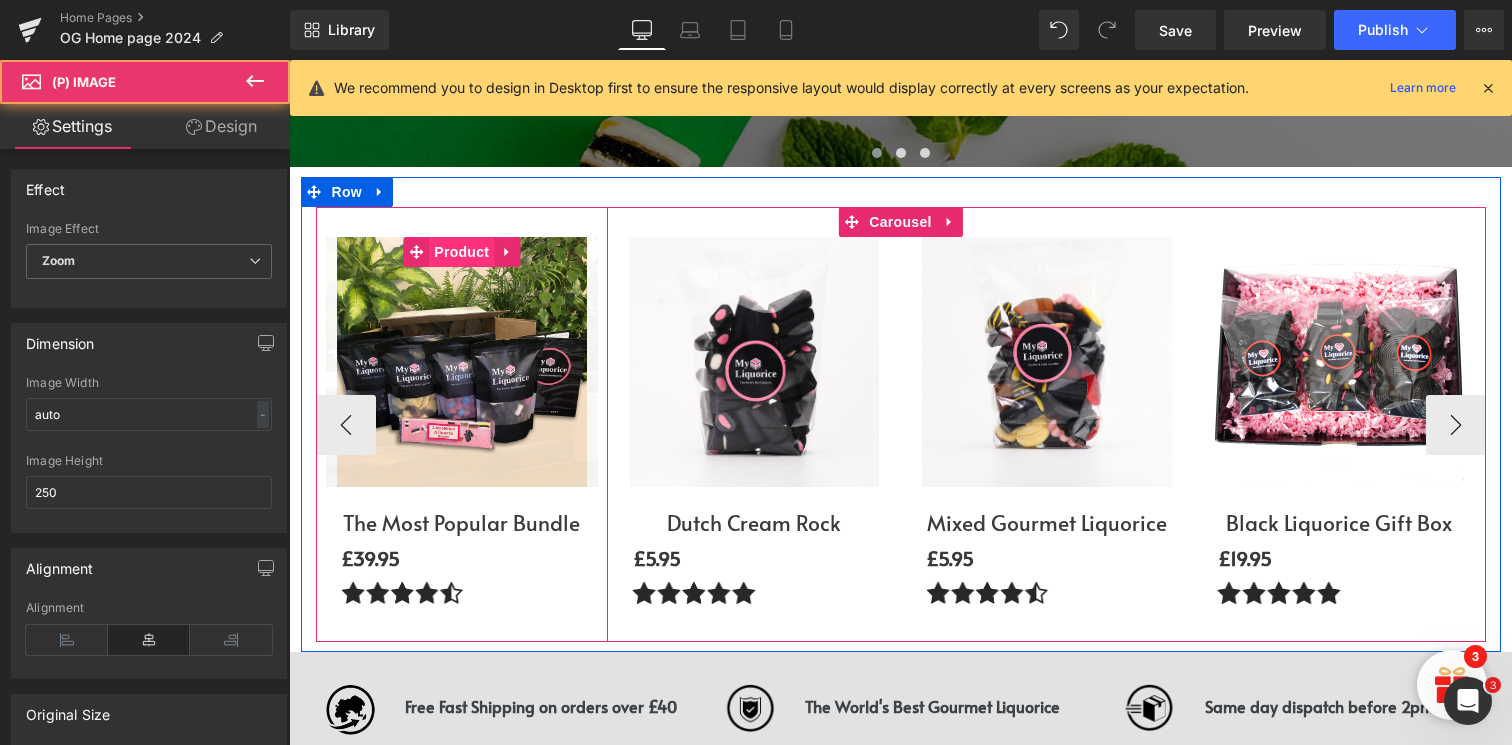 click on "Product" at bounding box center (461, 252) 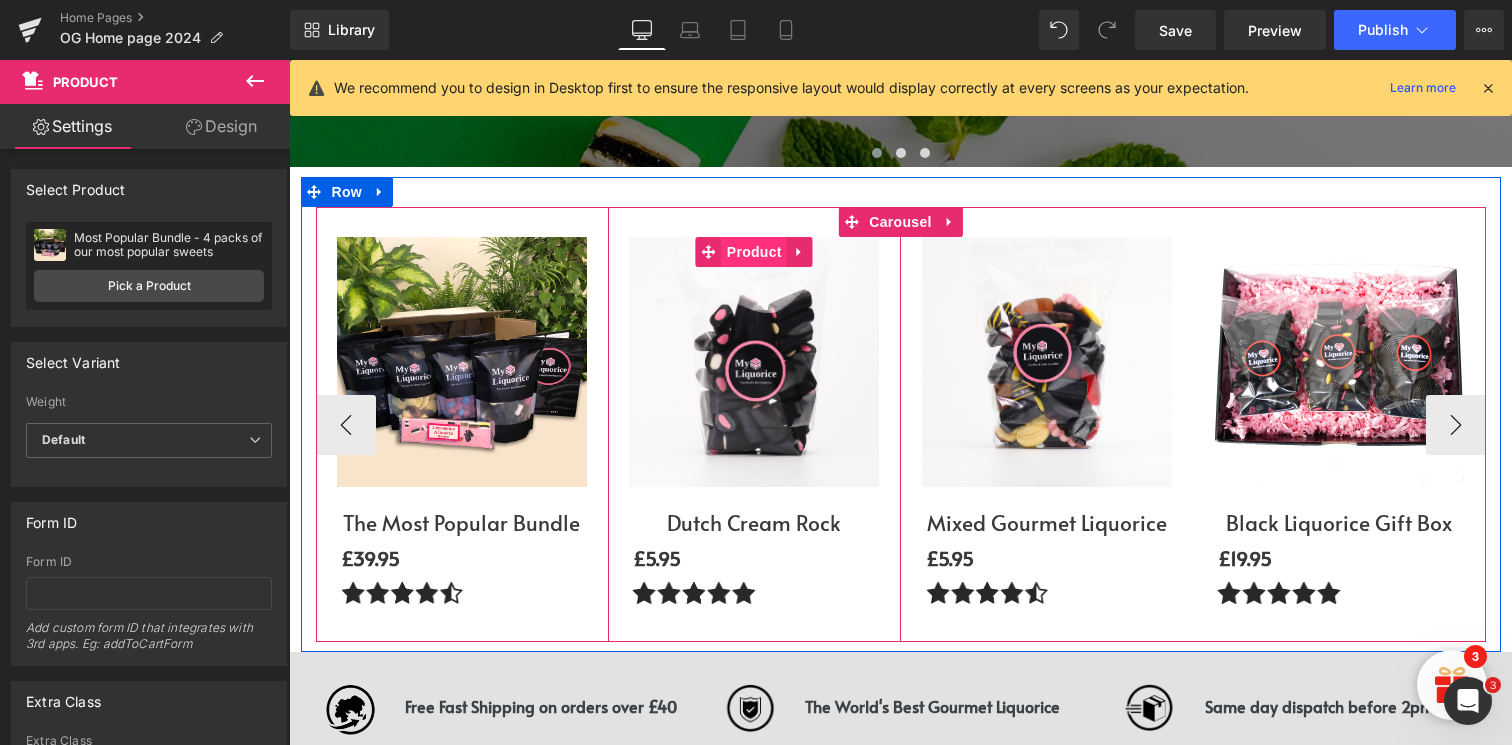 click on "Product" at bounding box center [754, 252] 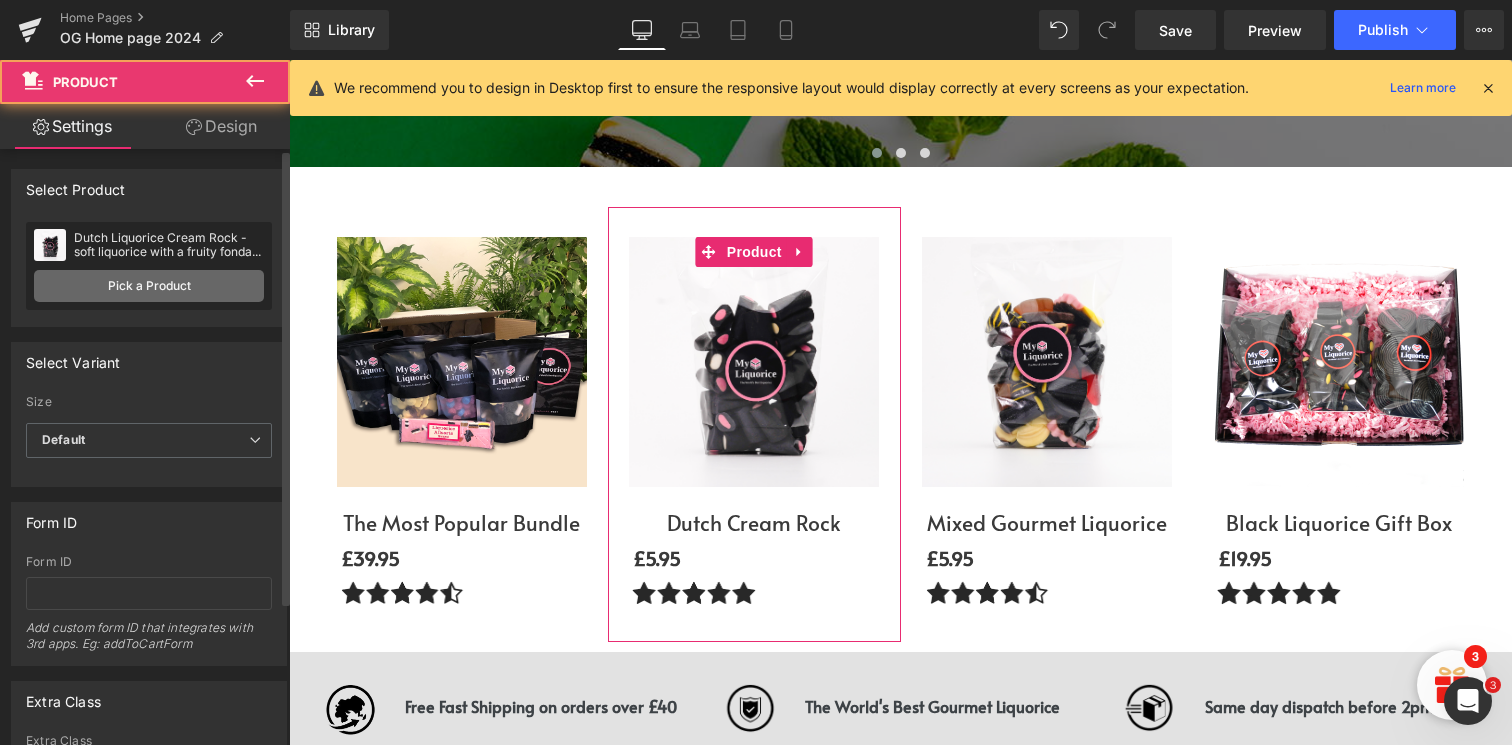click on "Pick a Product" at bounding box center [149, 286] 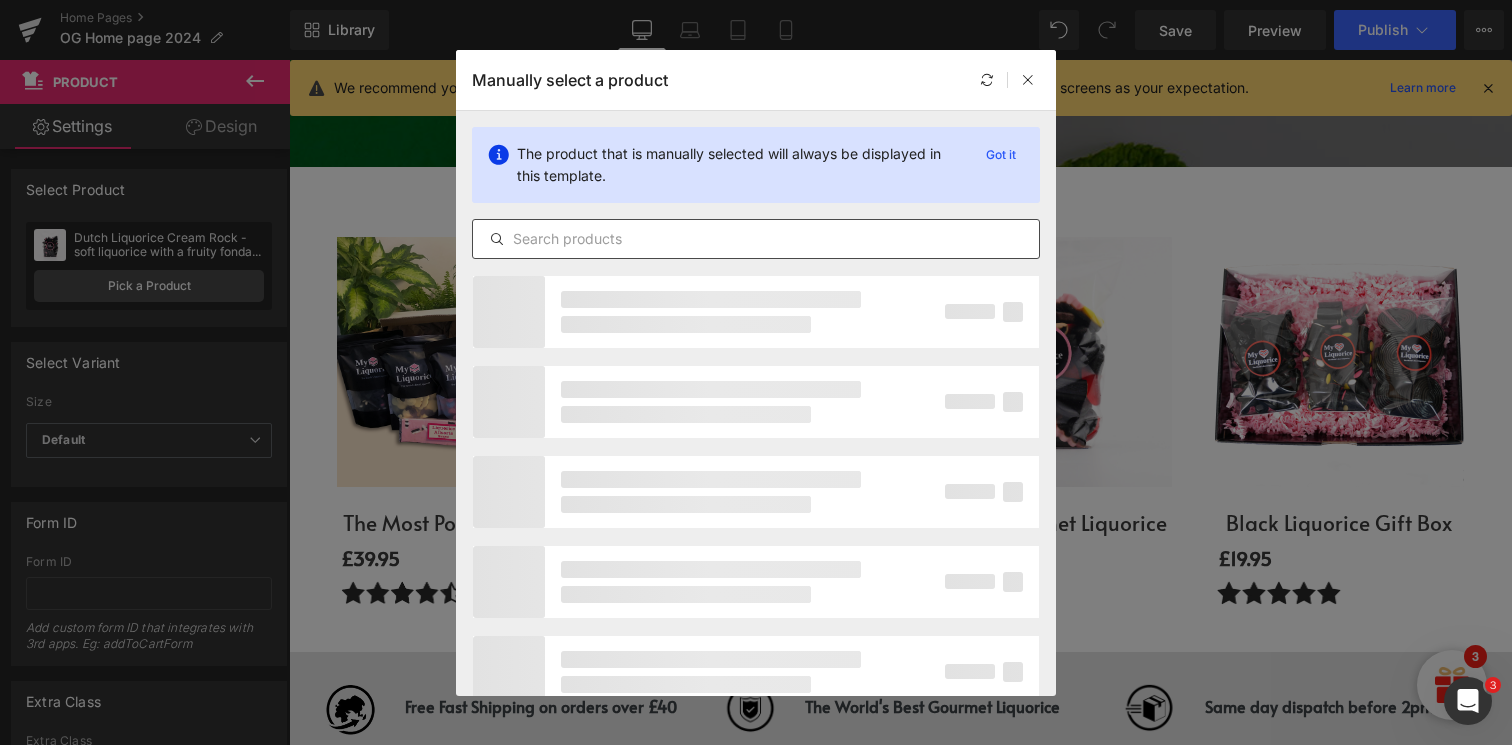 click at bounding box center [756, 239] 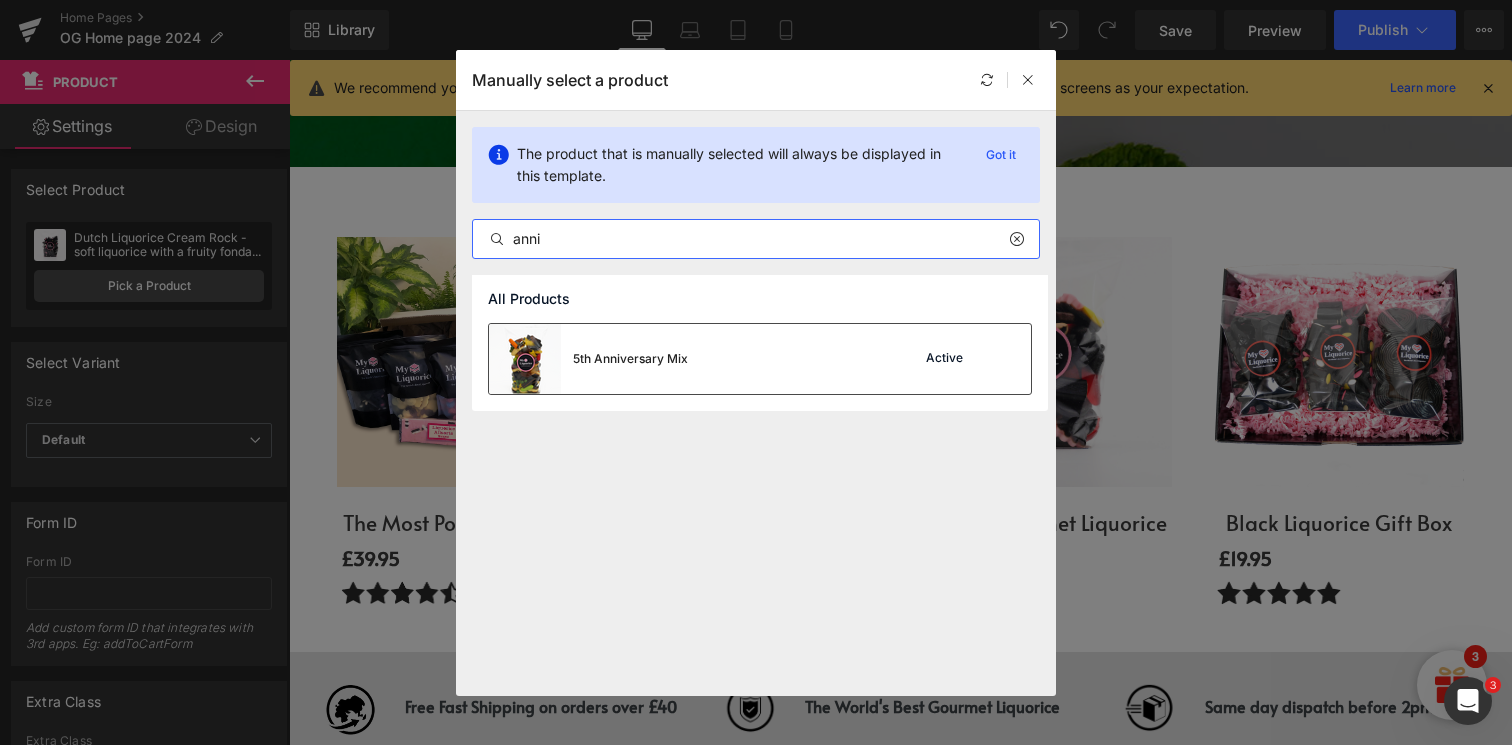 type on "anni" 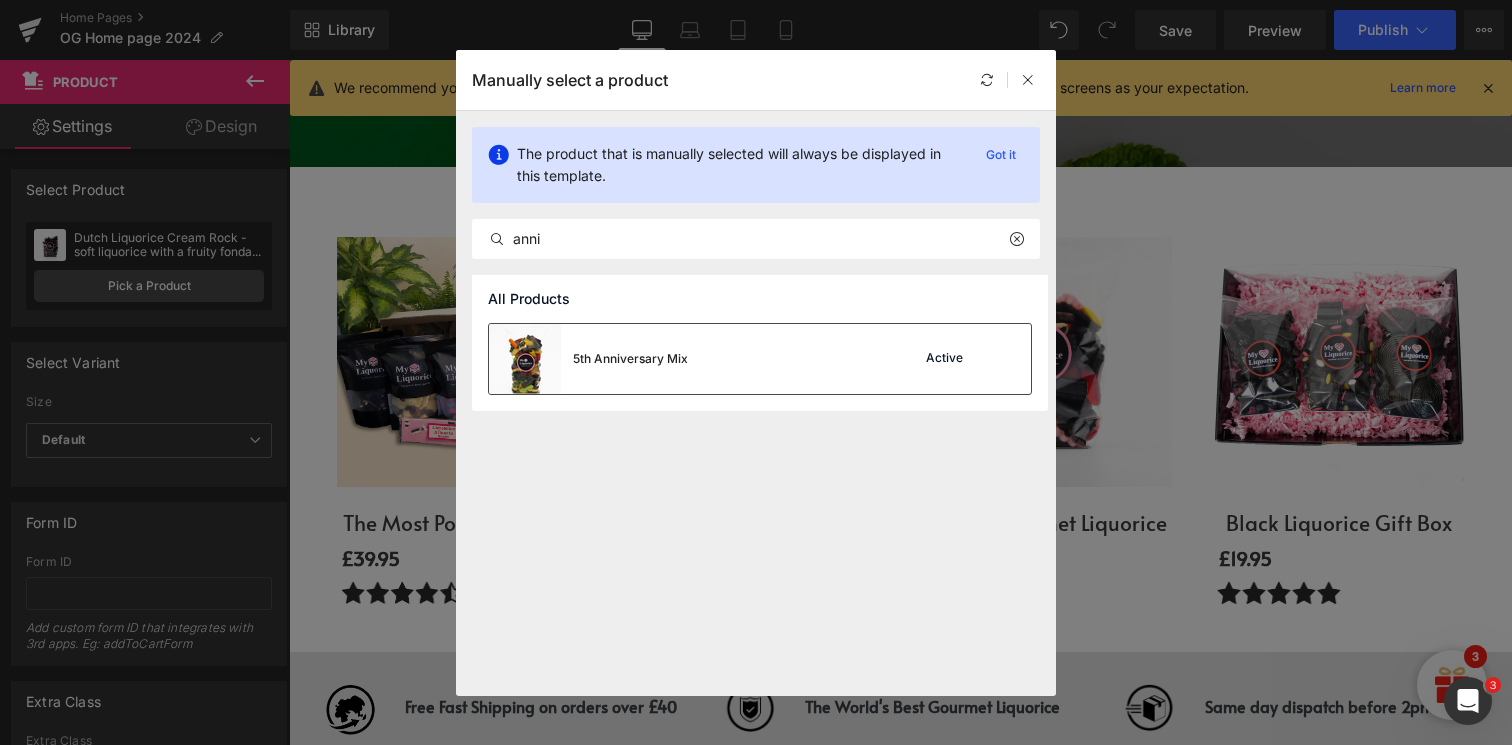 click on "5th Anniversary Mix" at bounding box center (588, 359) 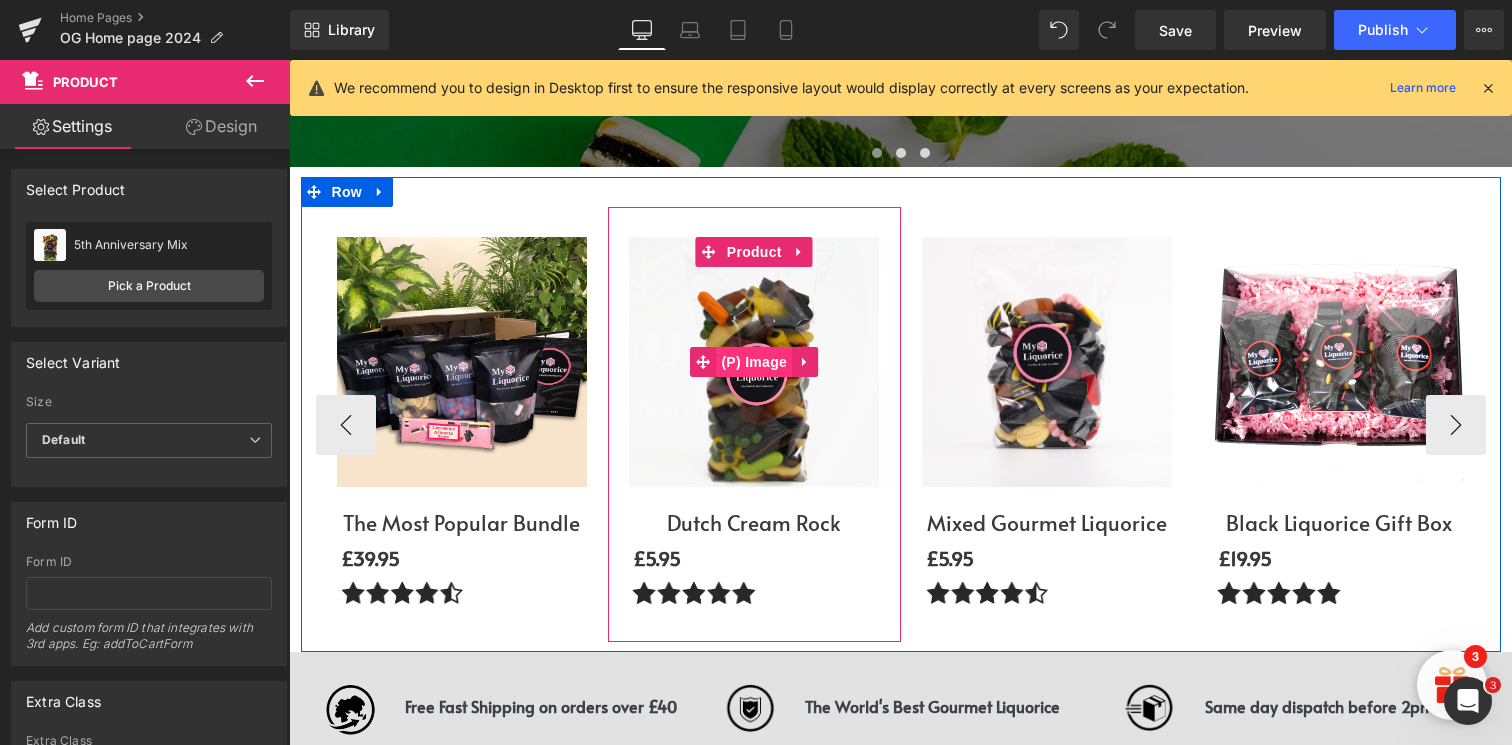 click on "(P) Image" at bounding box center (754, 362) 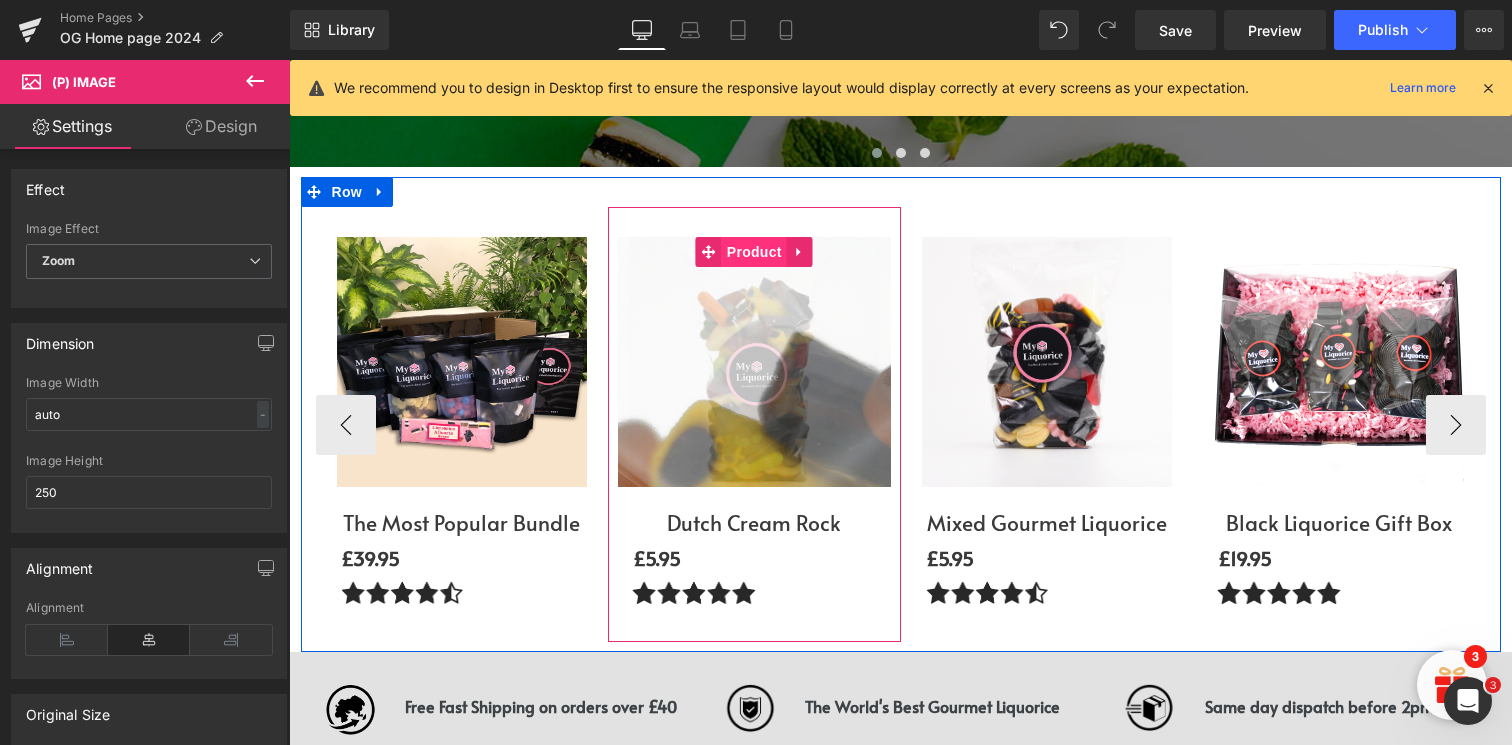 click on "Product" at bounding box center [754, 252] 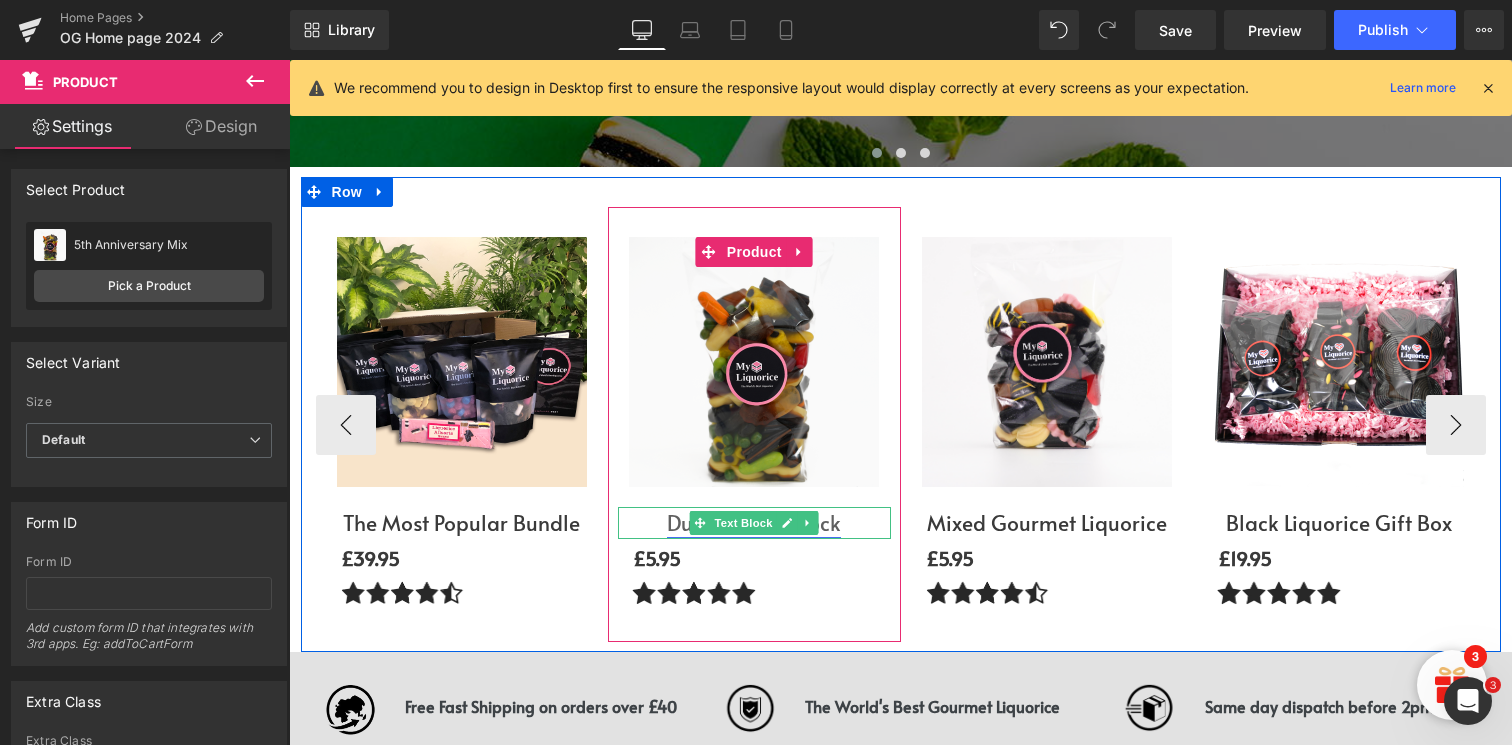 click on "Dutch Cream Rock" at bounding box center [754, 522] 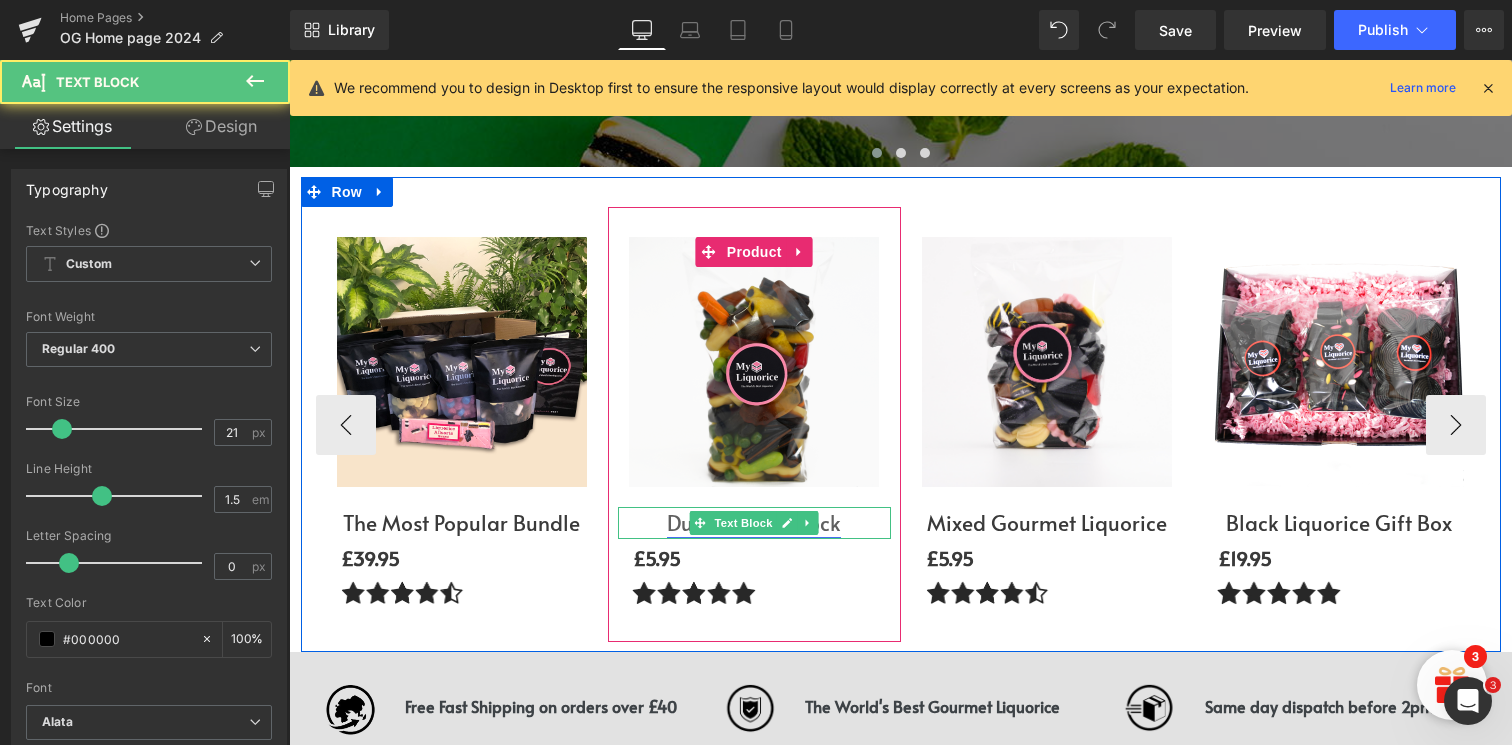 click on "Dutch Cream Rock" at bounding box center (754, 522) 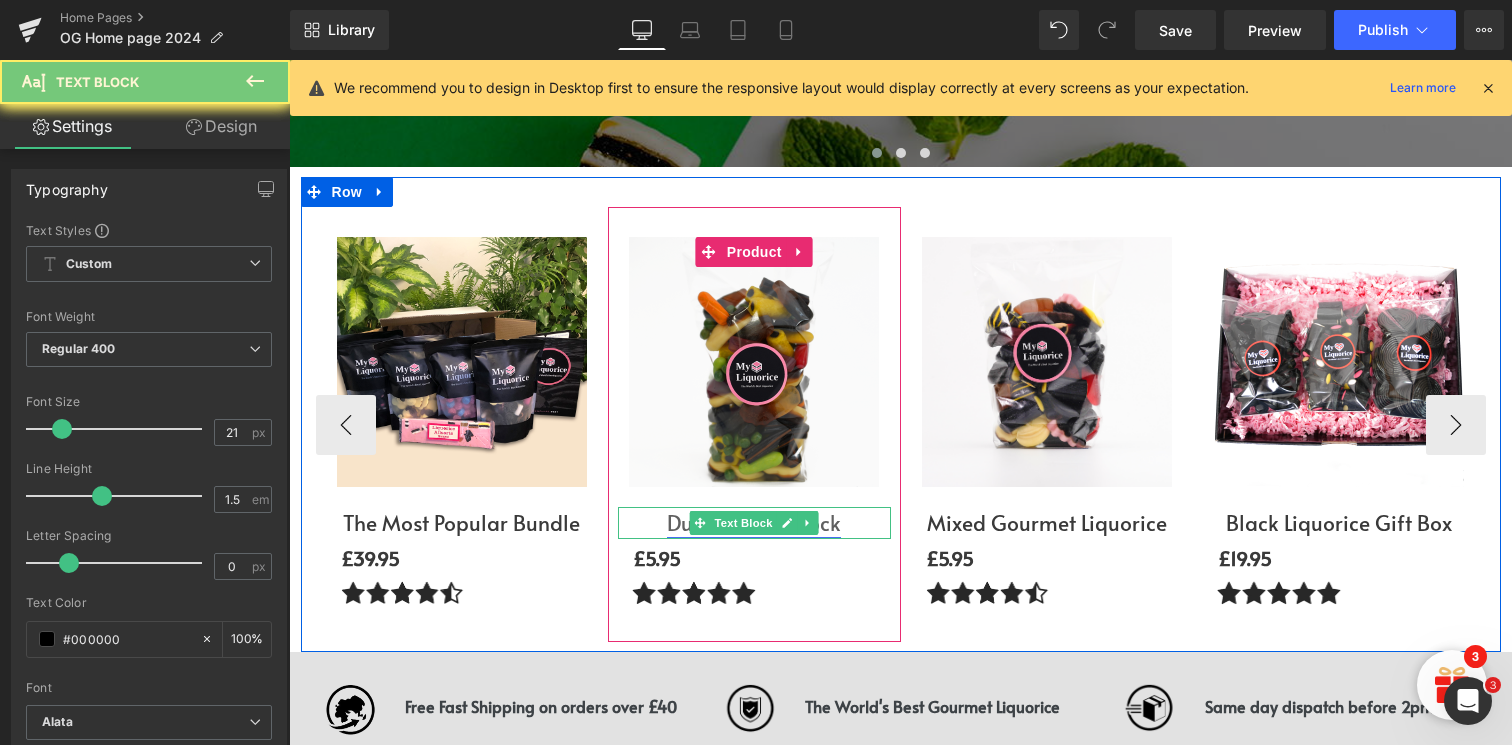click on "Dutch Cream Rock" at bounding box center [754, 522] 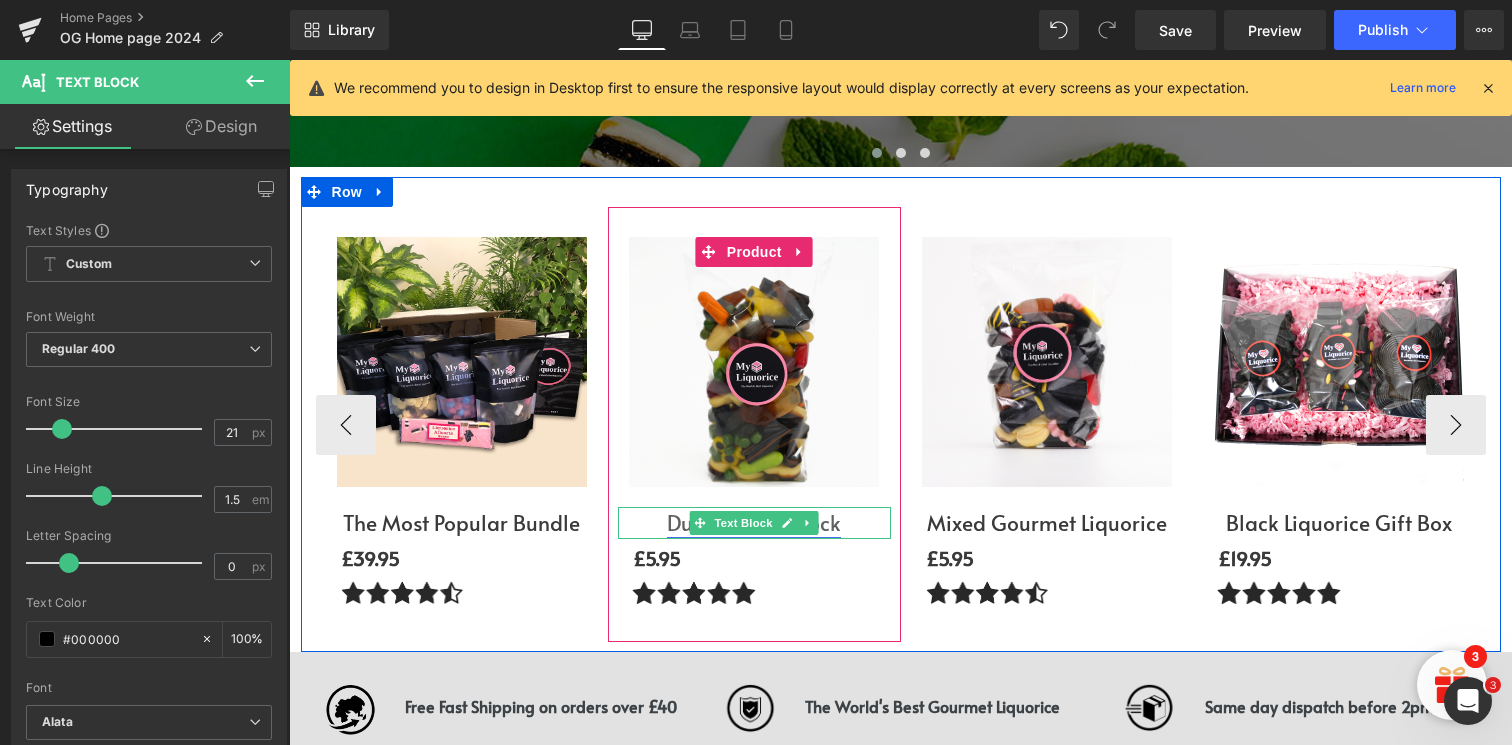 click on "Dutch Cream Rock" at bounding box center (754, 522) 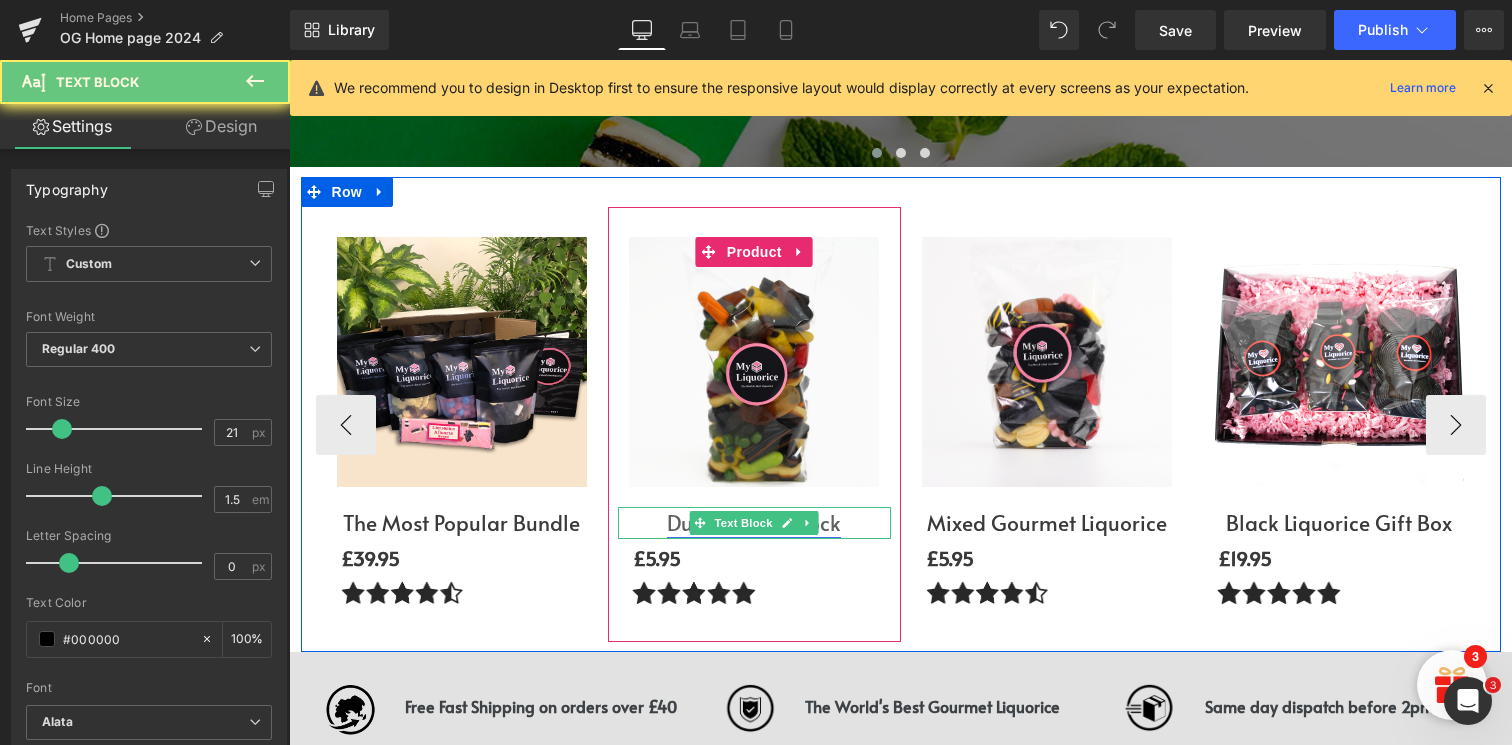 click on "Dutch Cream Rock" at bounding box center [754, 522] 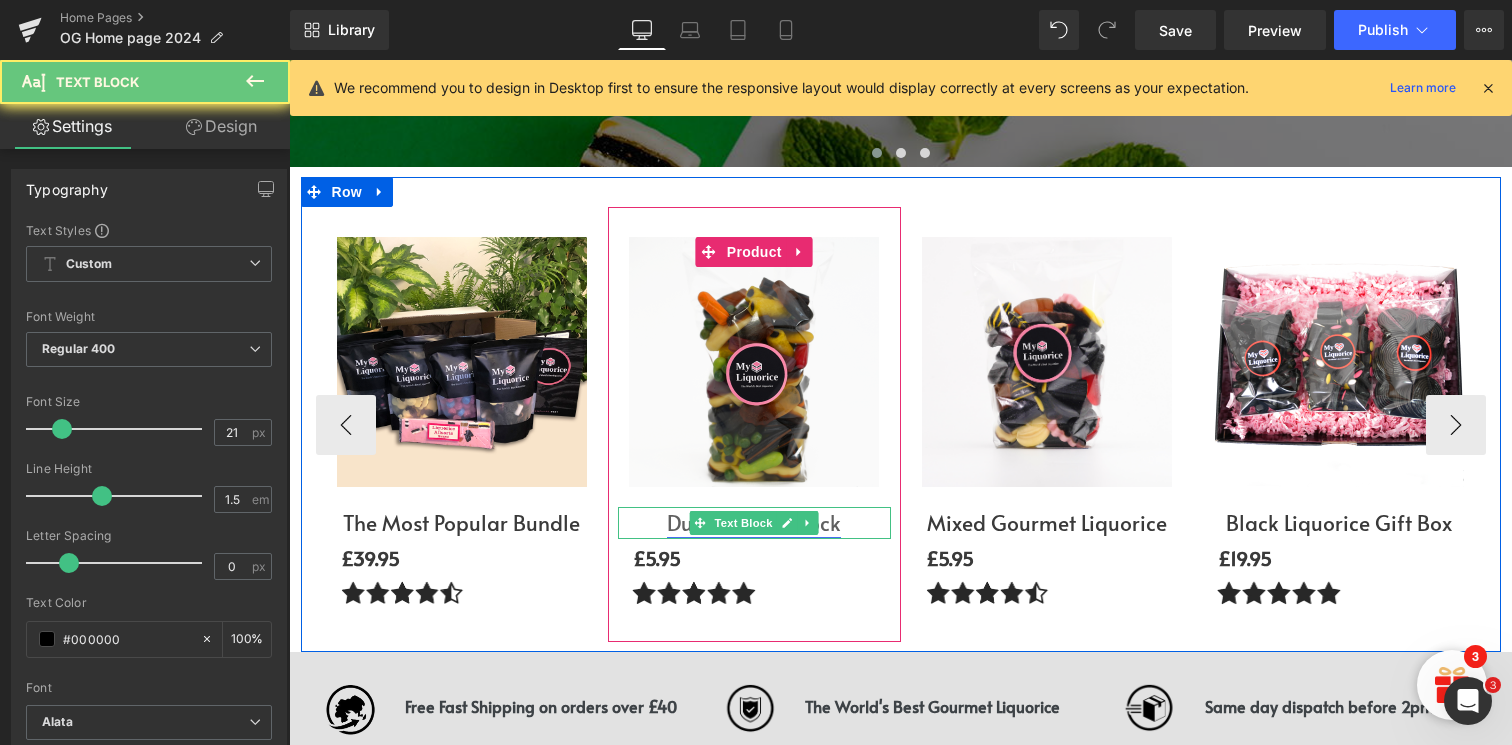 click on "Dutch Cream Rock" at bounding box center [754, 522] 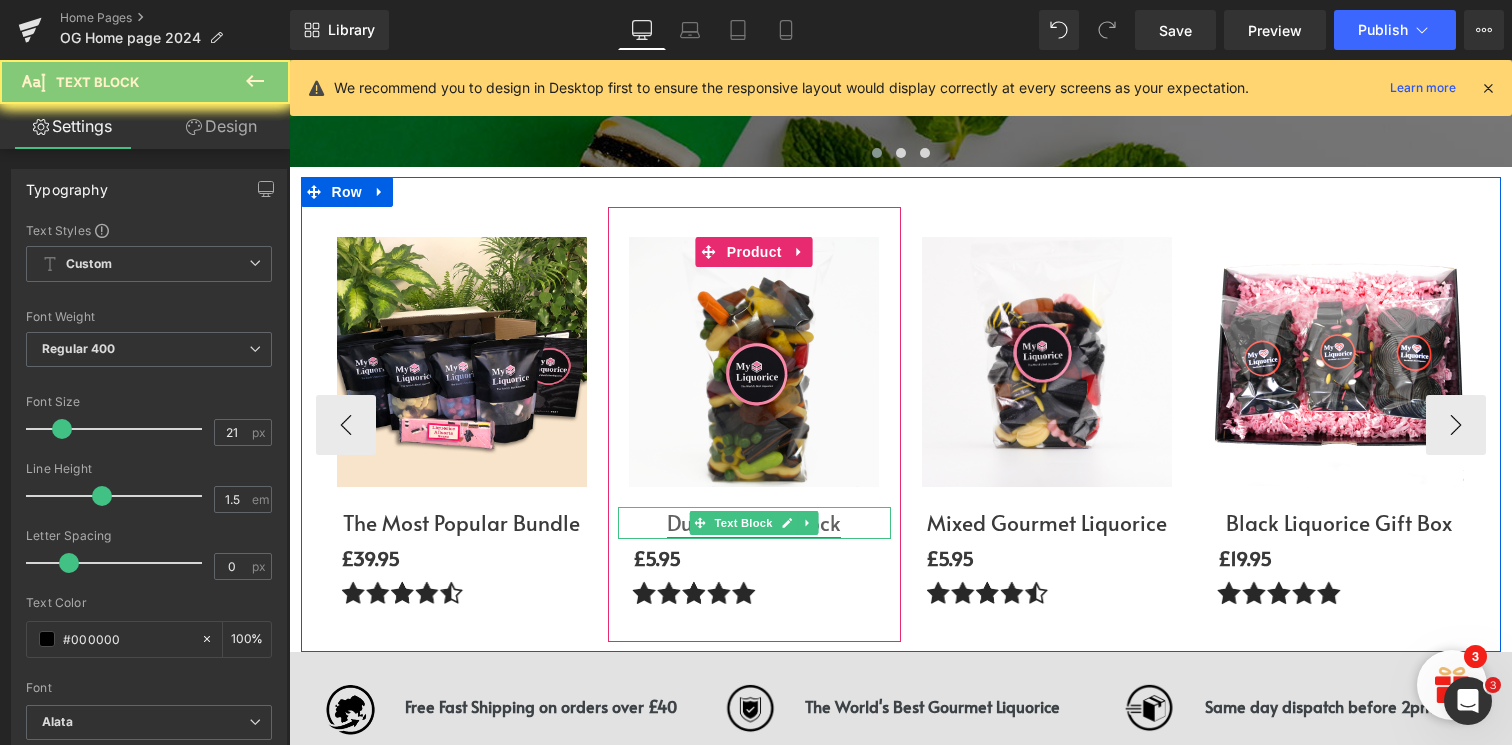 click on "Dutch Cream Rock" at bounding box center [754, 522] 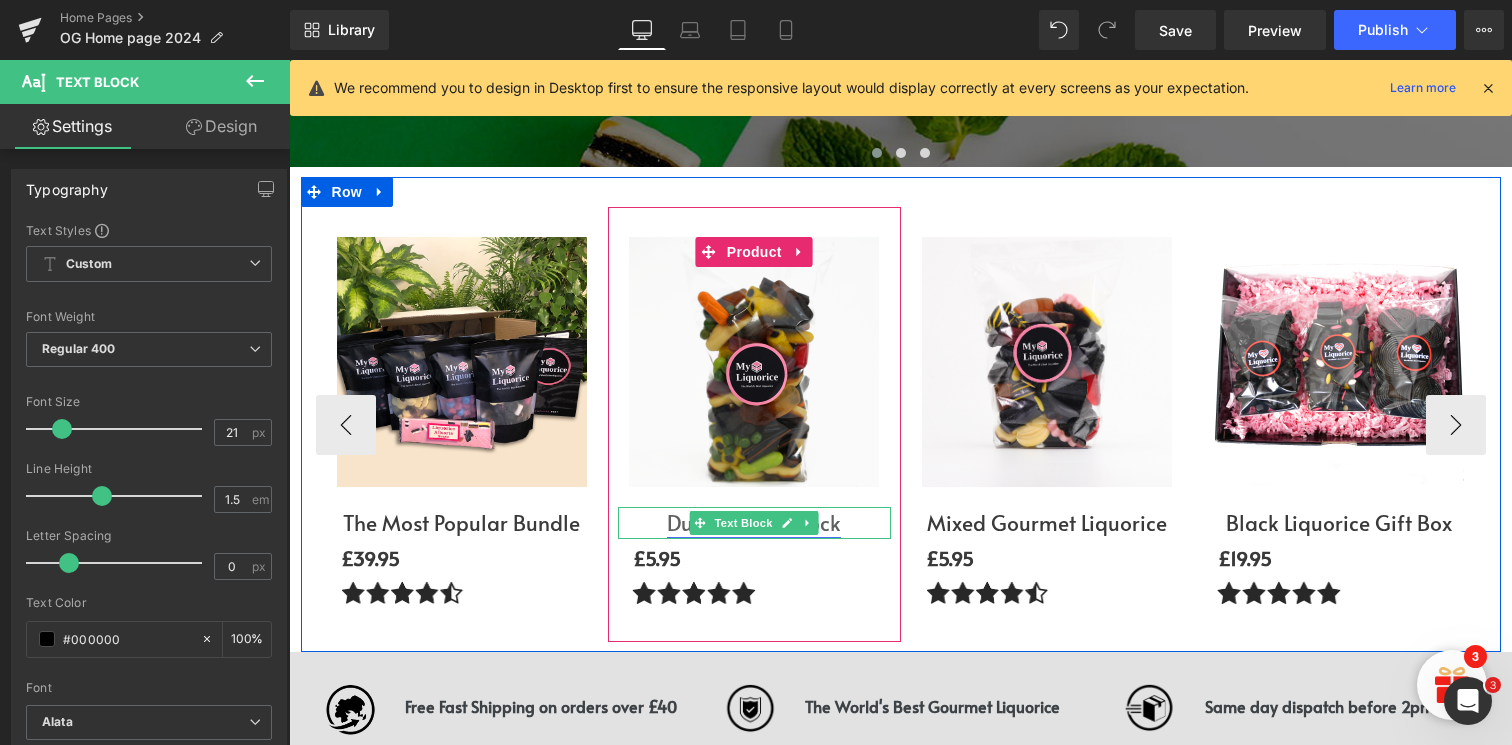click on "Dutch Cream Rock" at bounding box center (754, 522) 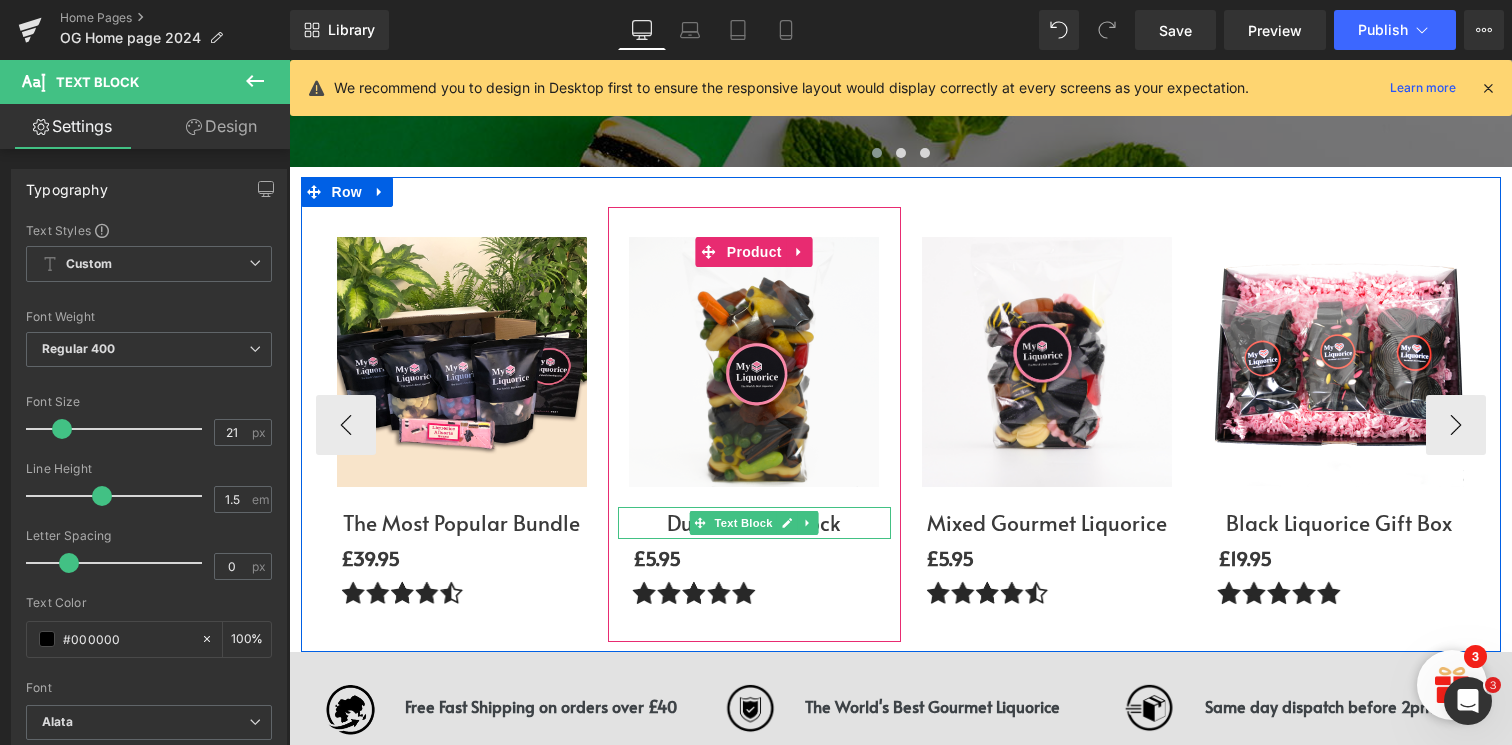 click on "Dutch Cream Rock" at bounding box center (754, 523) 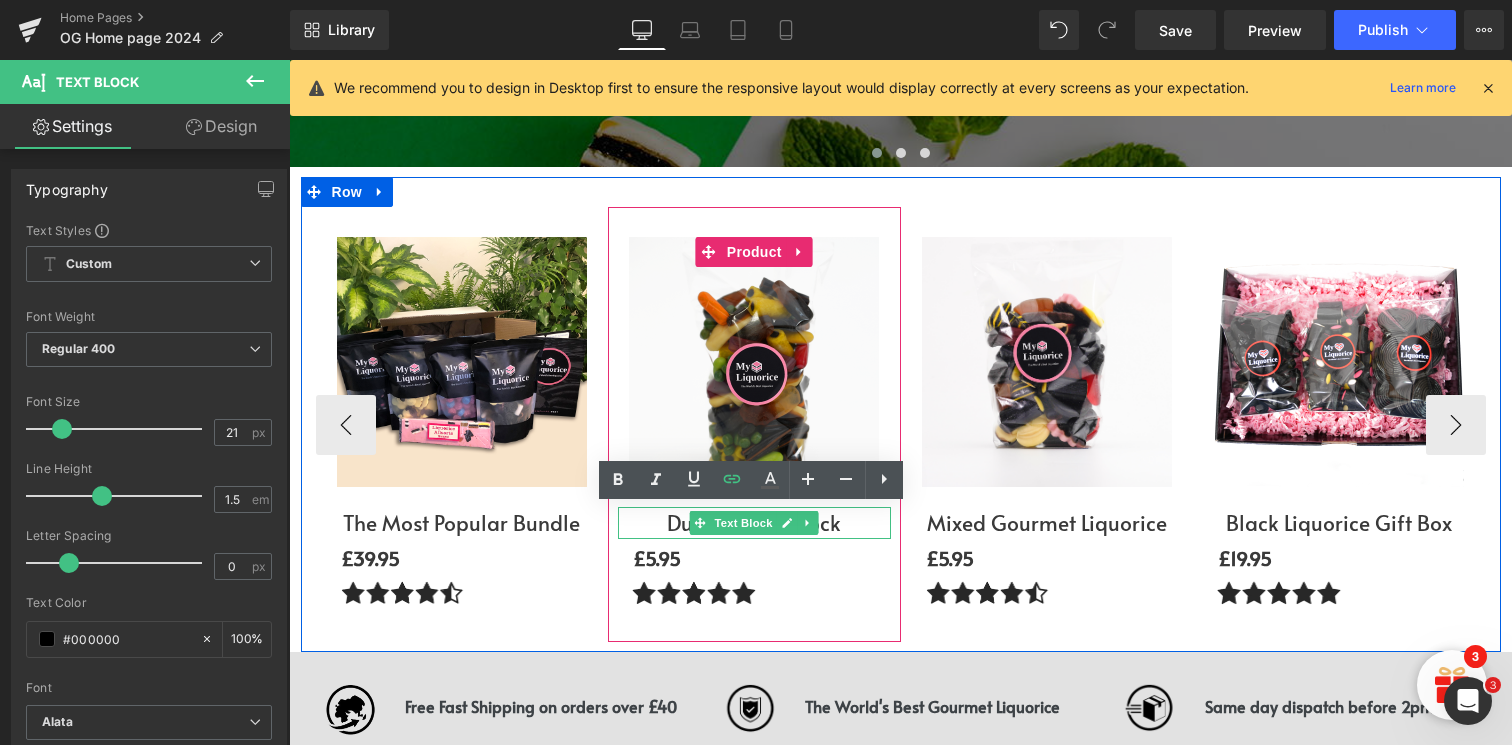 click on "Dutch Cream Rock" at bounding box center [754, 523] 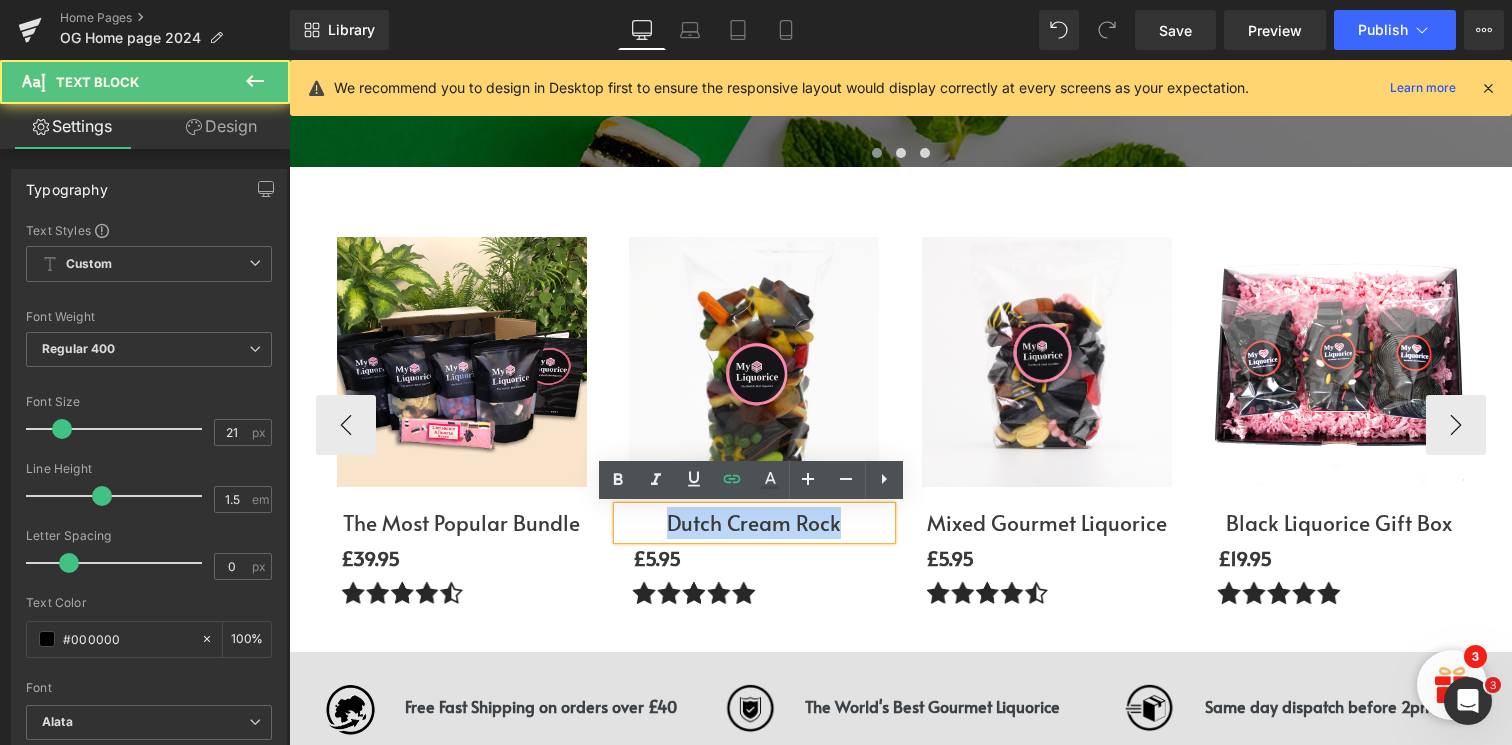 click on "Dutch Cream Rock" at bounding box center (754, 523) 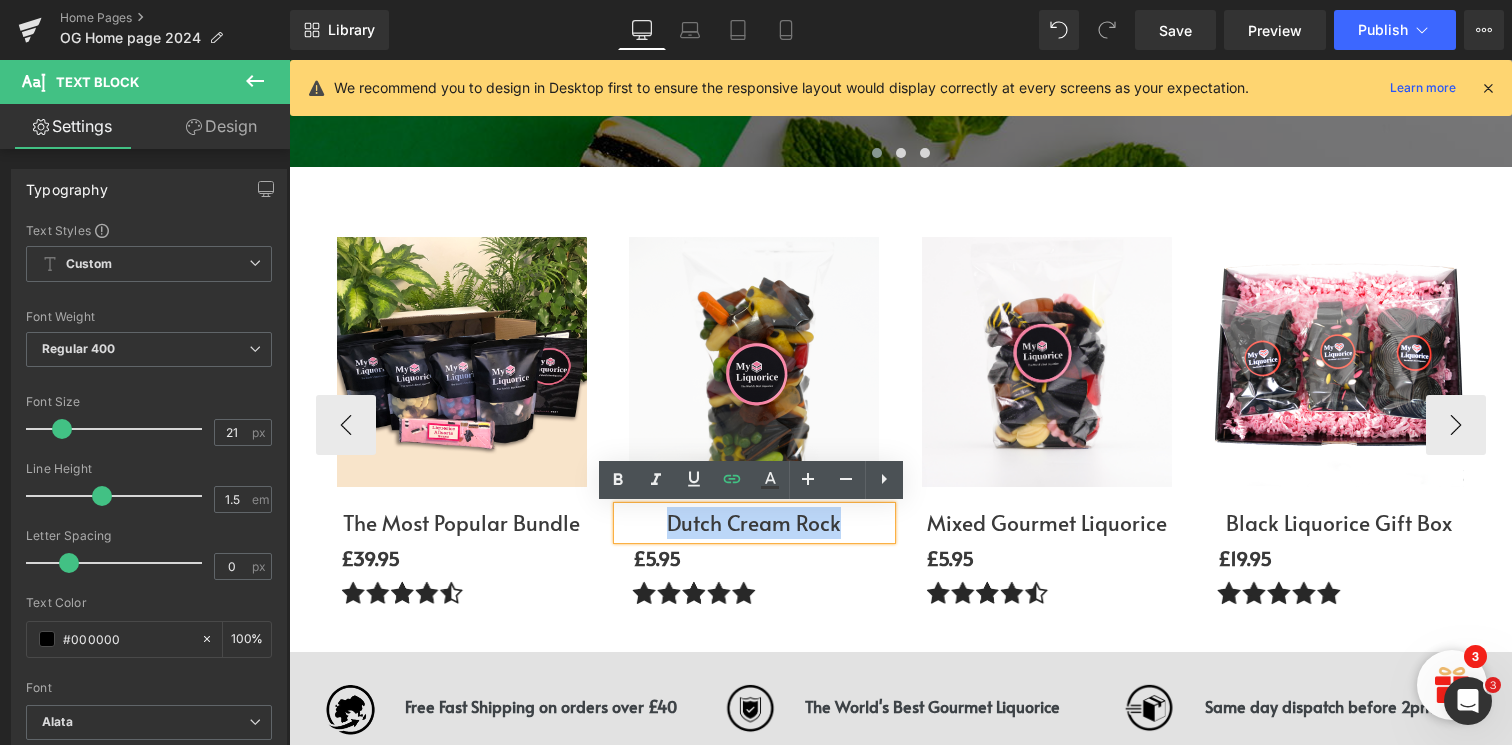 type 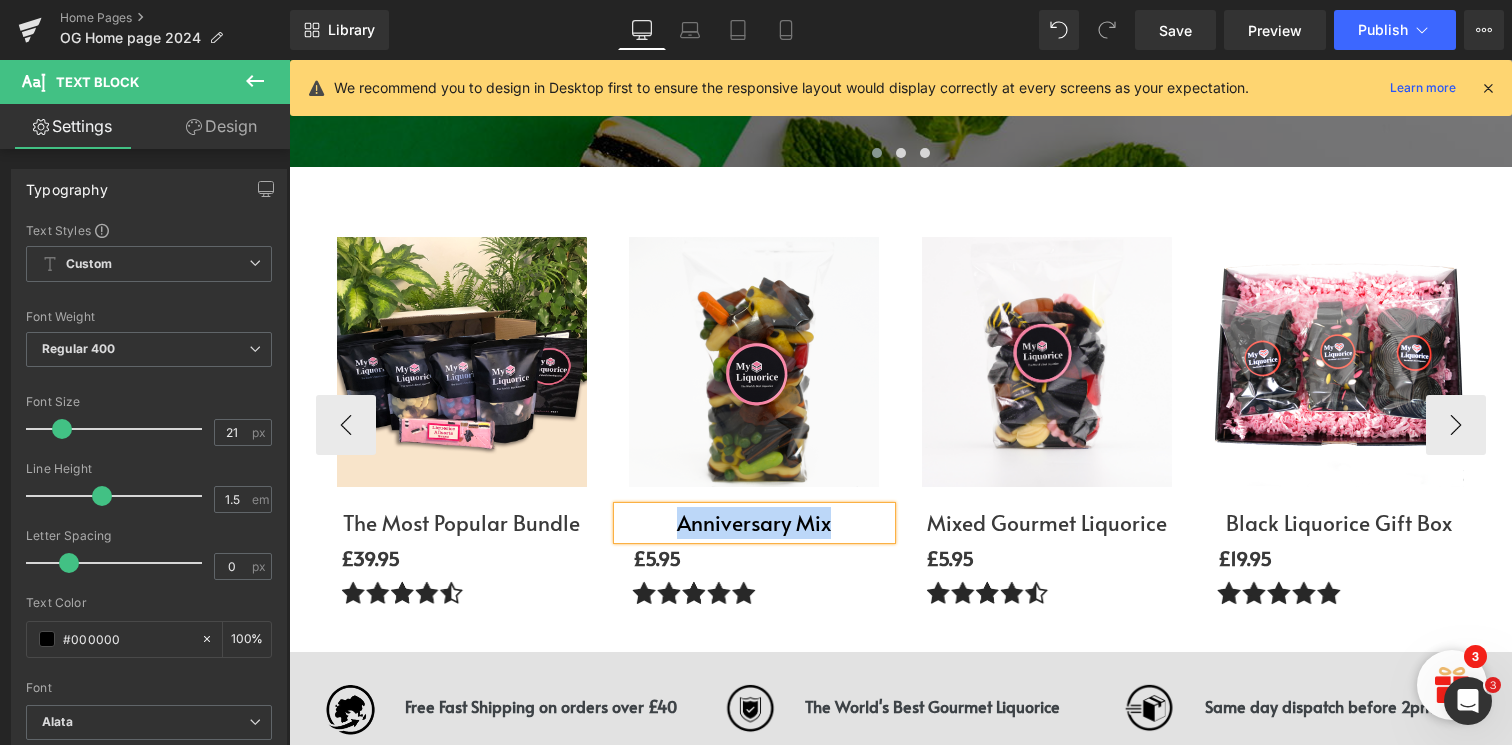 click on "Anniversary Mix" at bounding box center (754, 523) 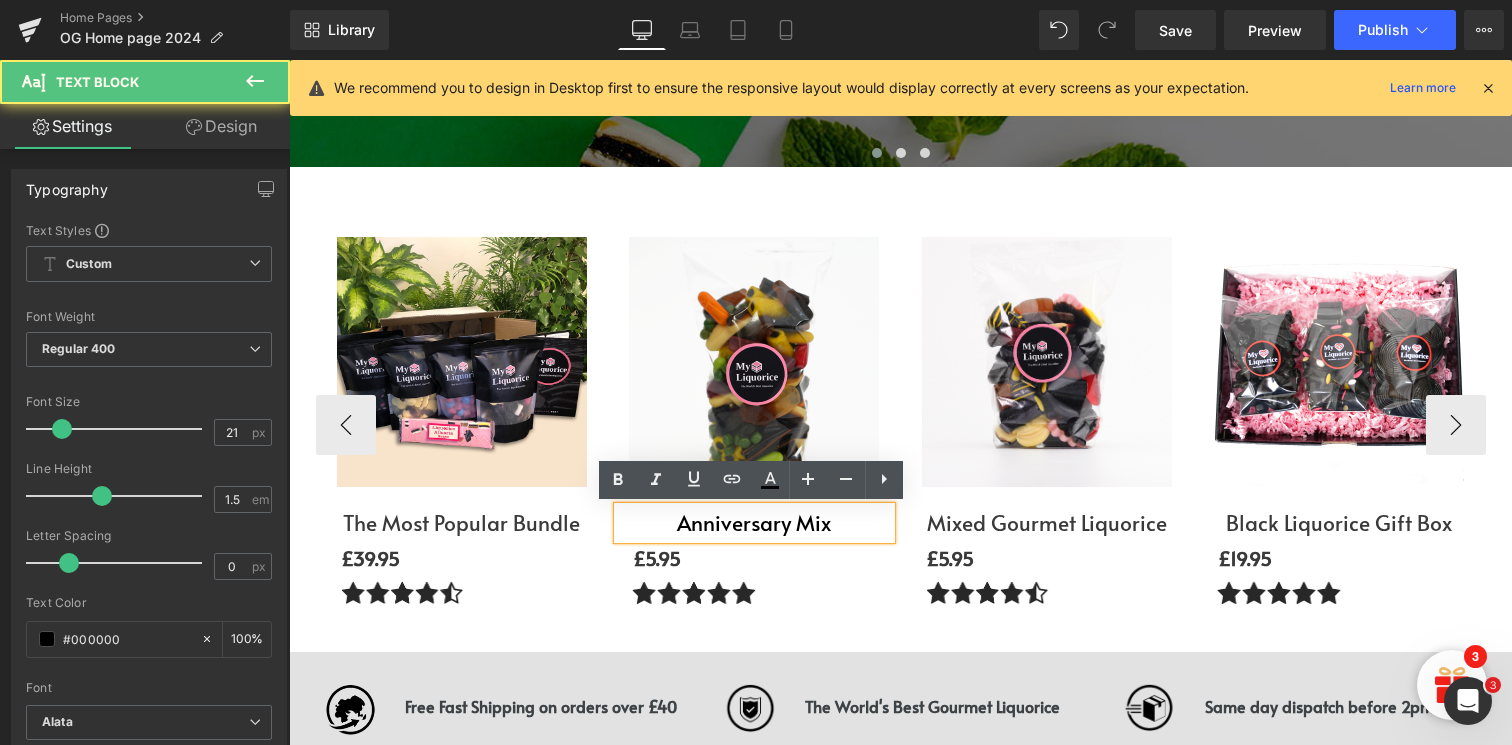 click on "Anniversary Mix" at bounding box center (754, 523) 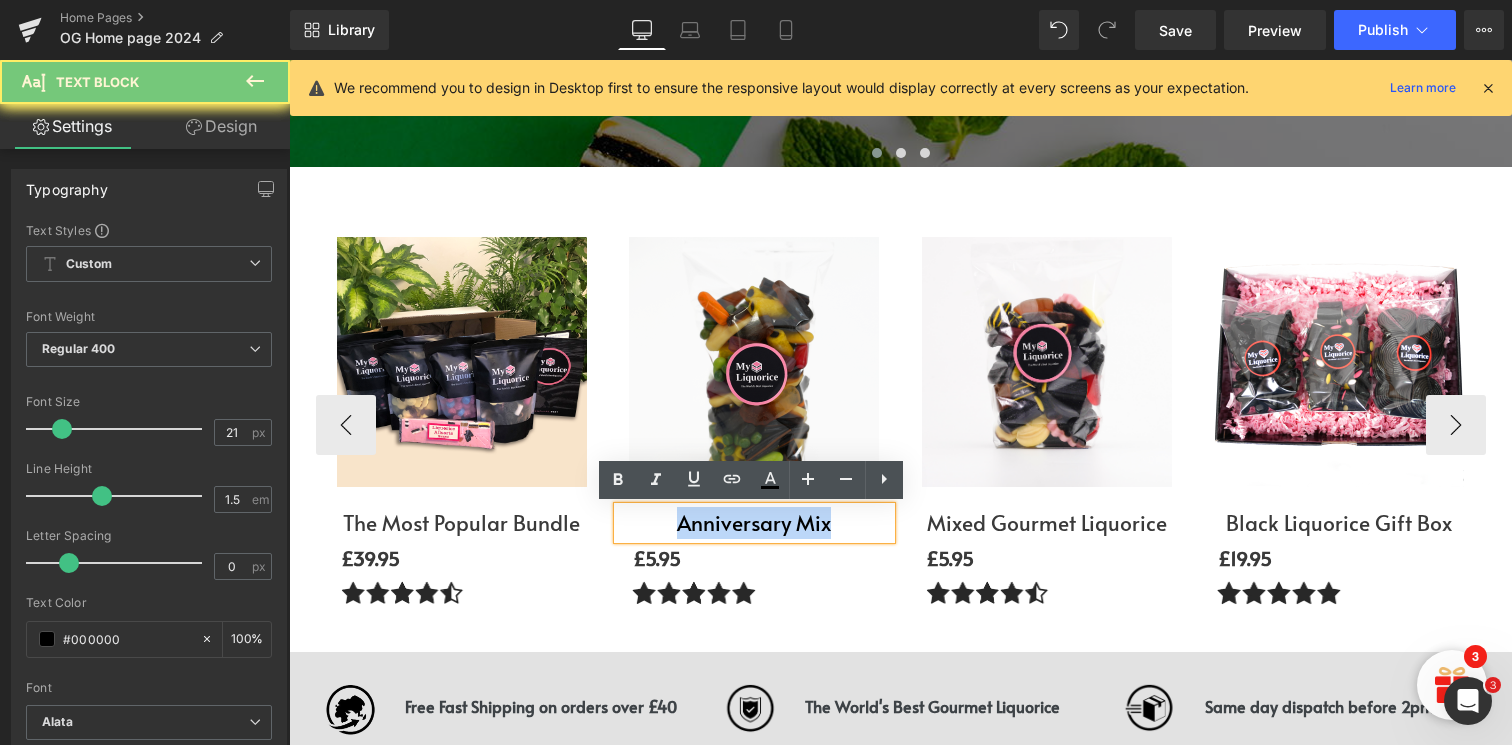 click on "Anniversary Mix" at bounding box center [754, 523] 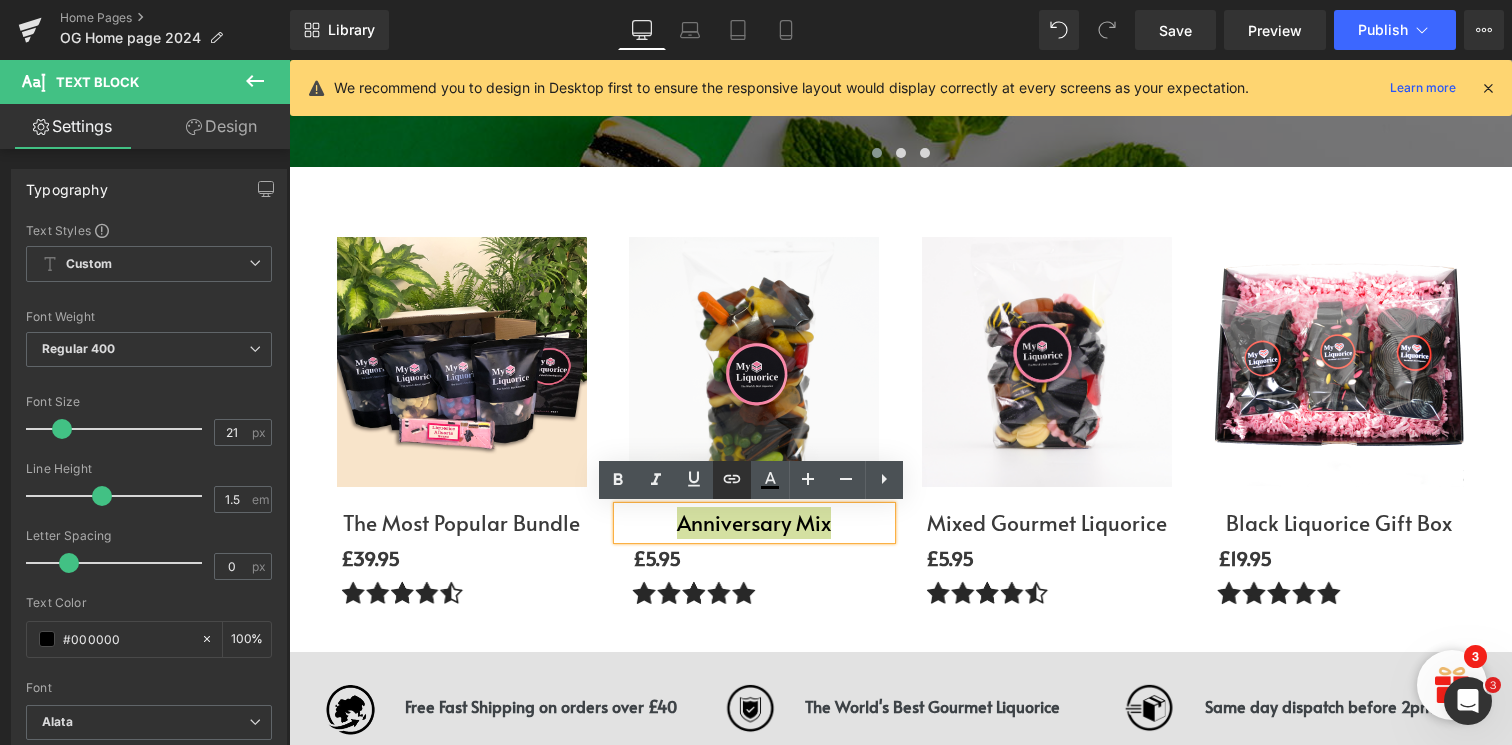 click 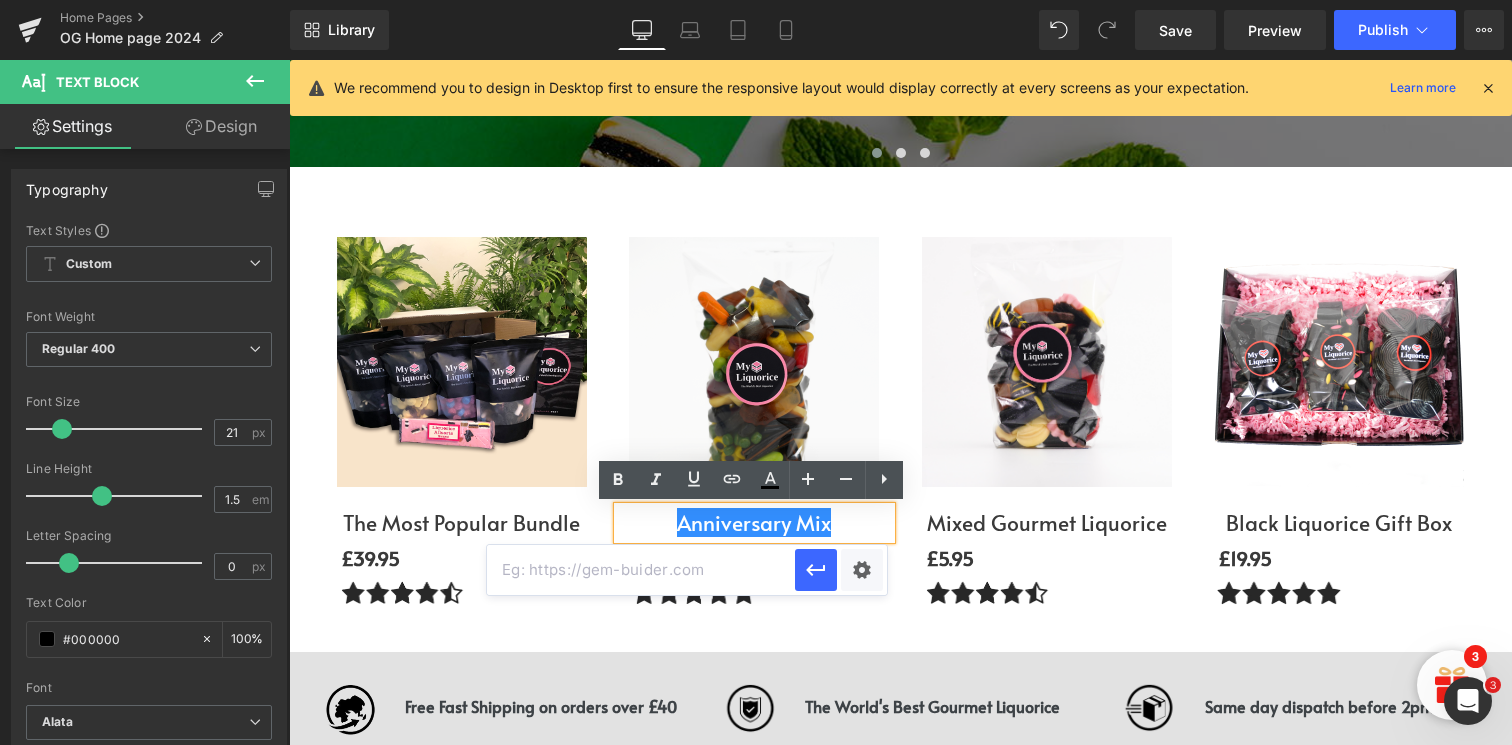 click at bounding box center [641, 570] 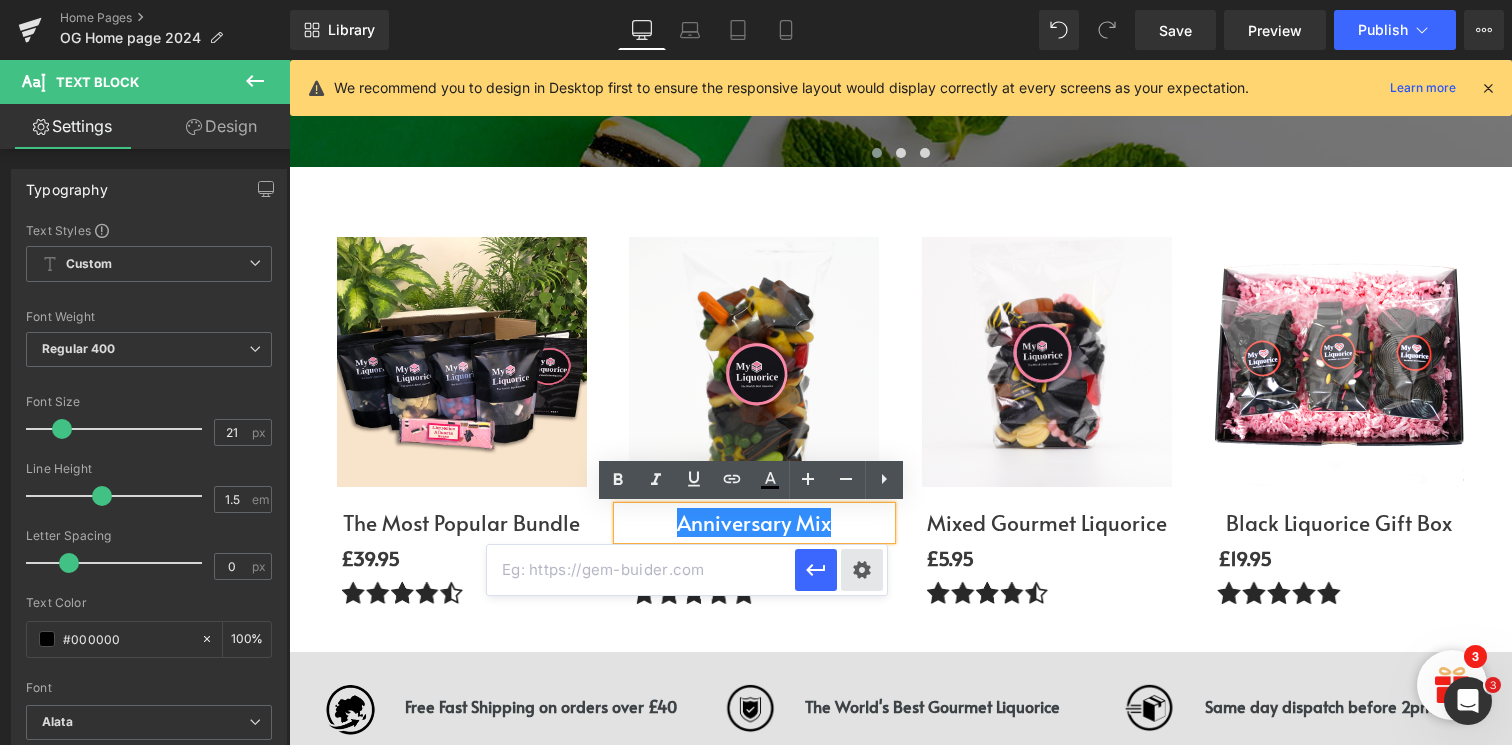 paste on "[URL][DOMAIN_NAME]" 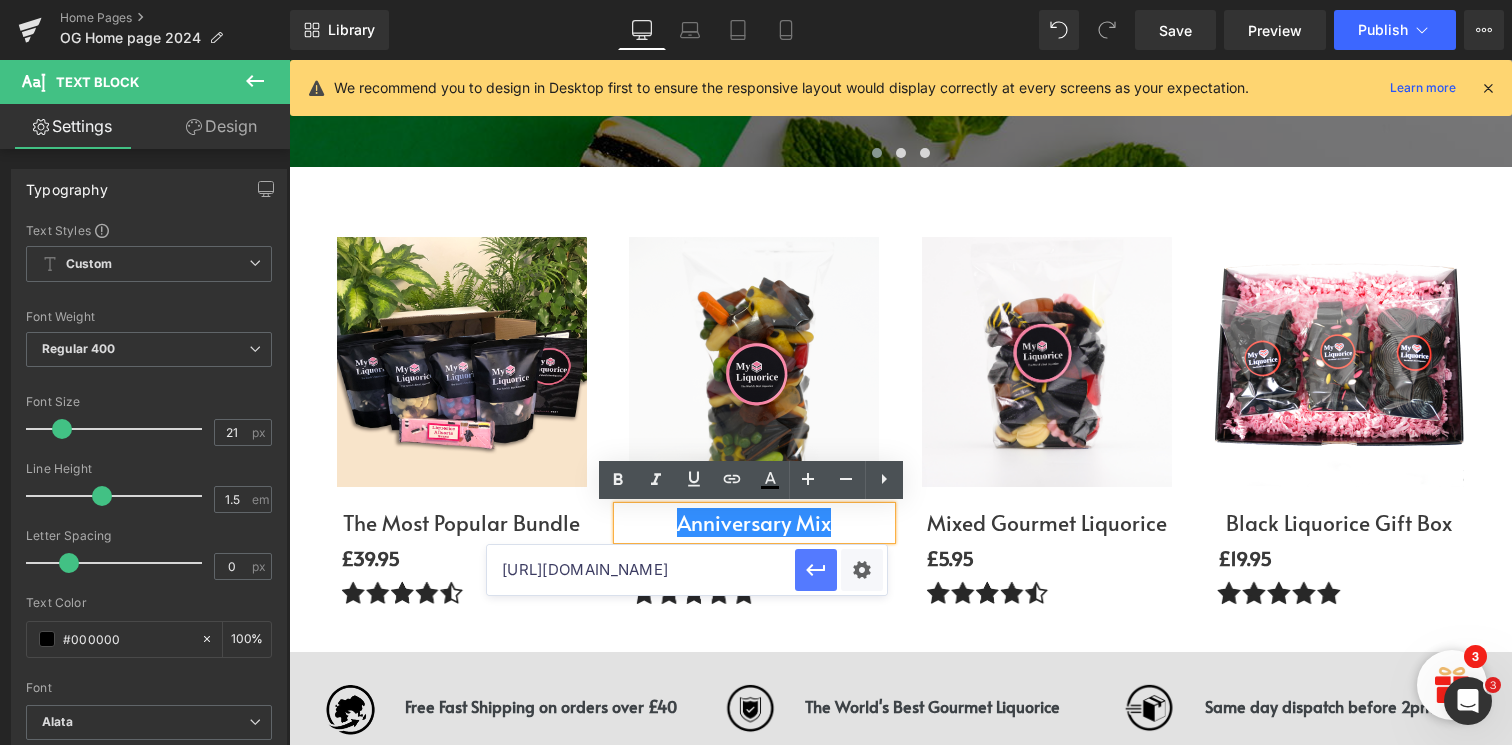scroll, scrollTop: 0, scrollLeft: 311, axis: horizontal 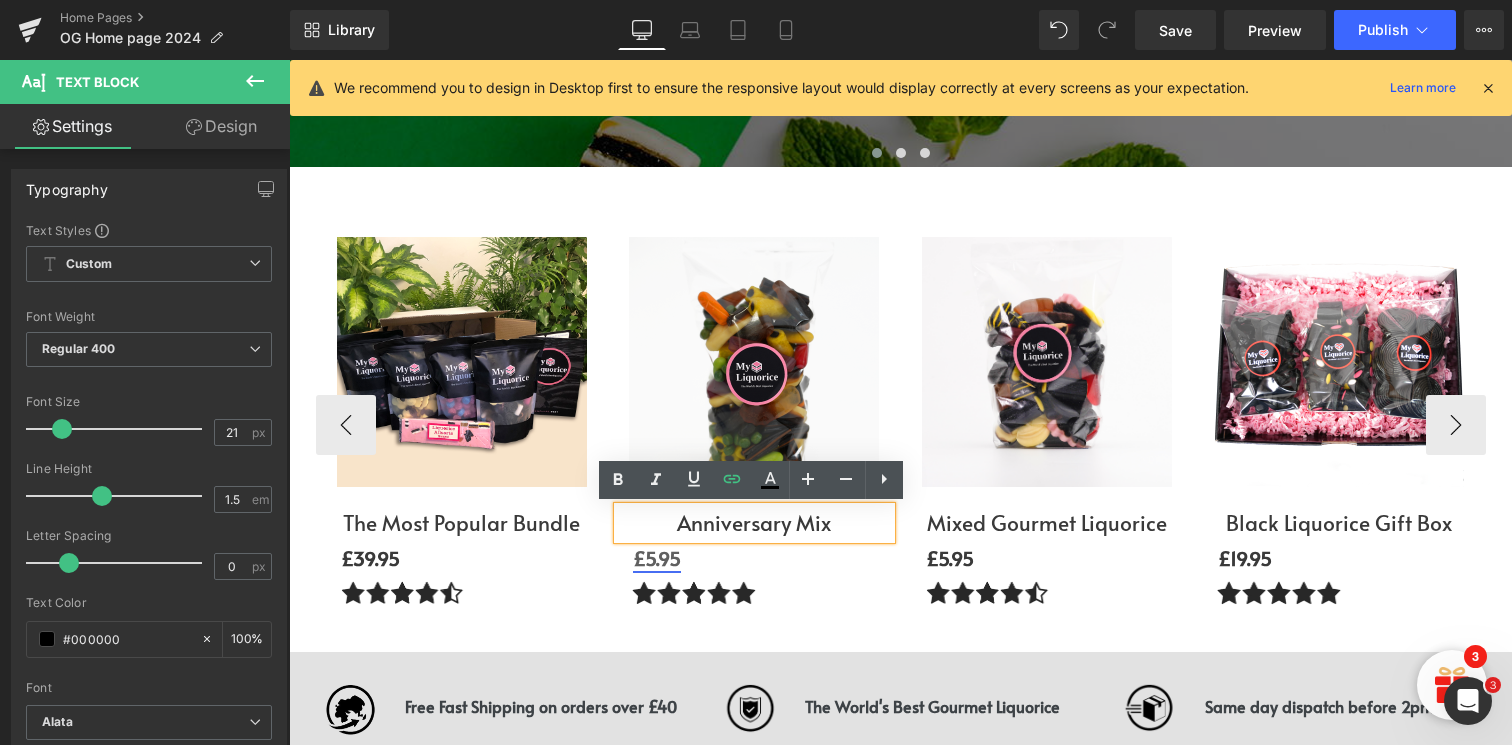 click on "£5.95" at bounding box center (657, 558) 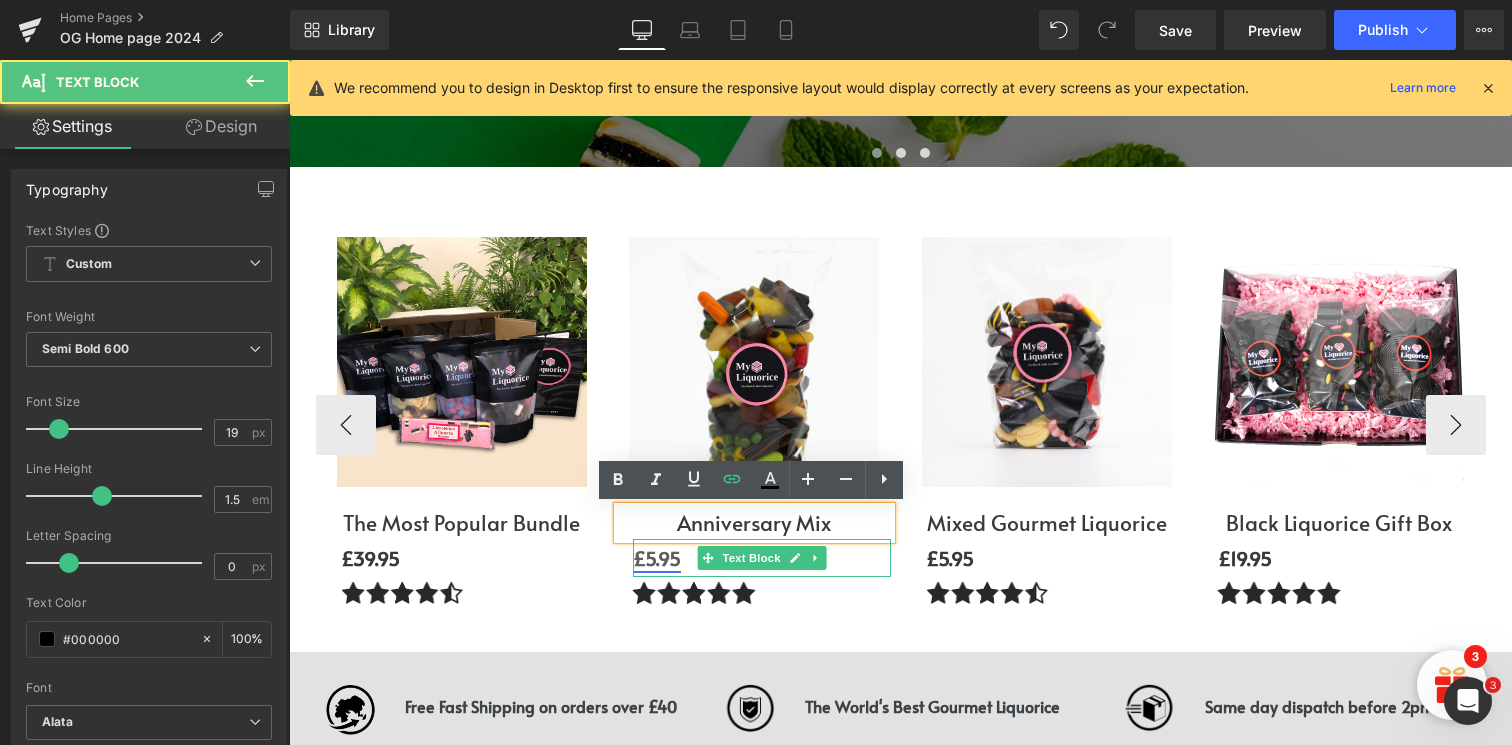 click on "£5.95" at bounding box center (657, 558) 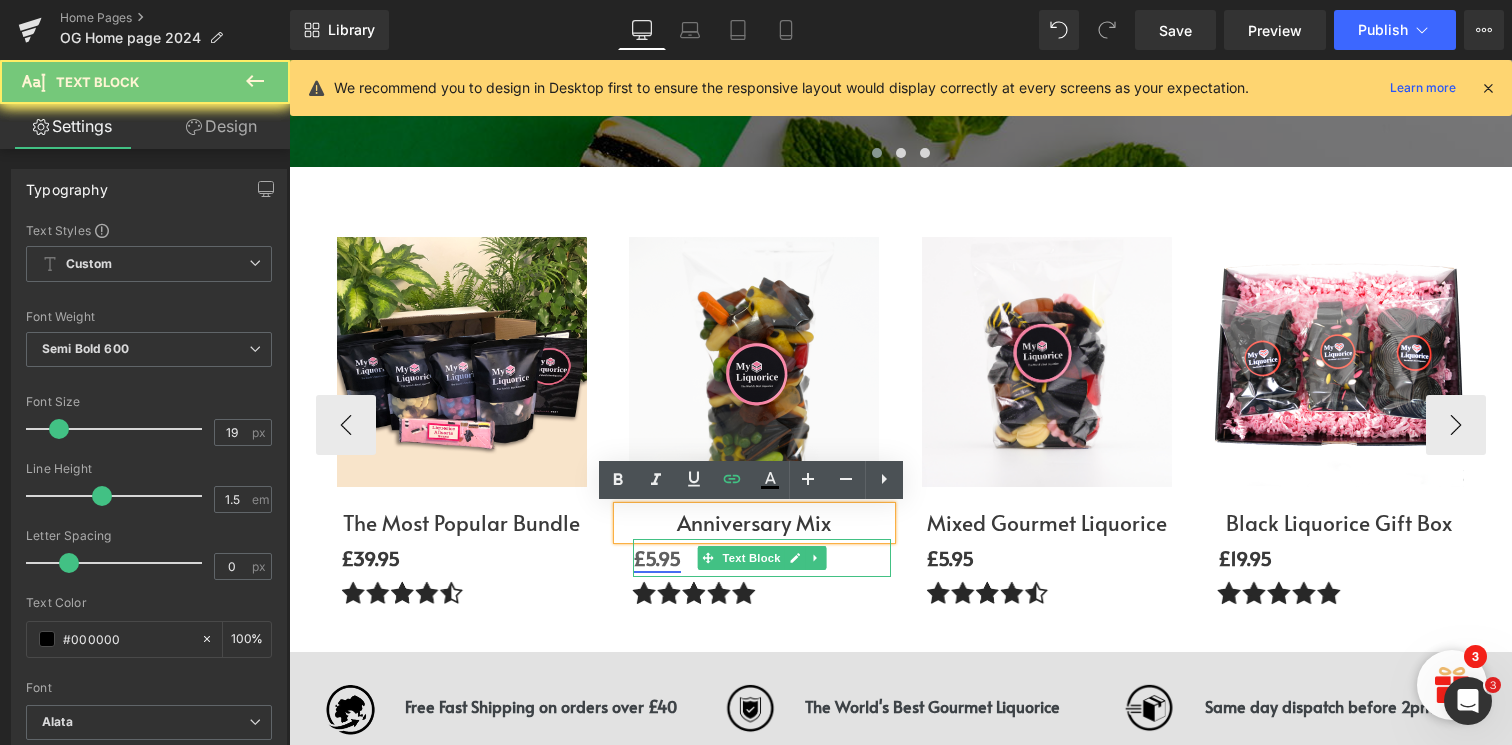 click on "£5.95" at bounding box center [657, 558] 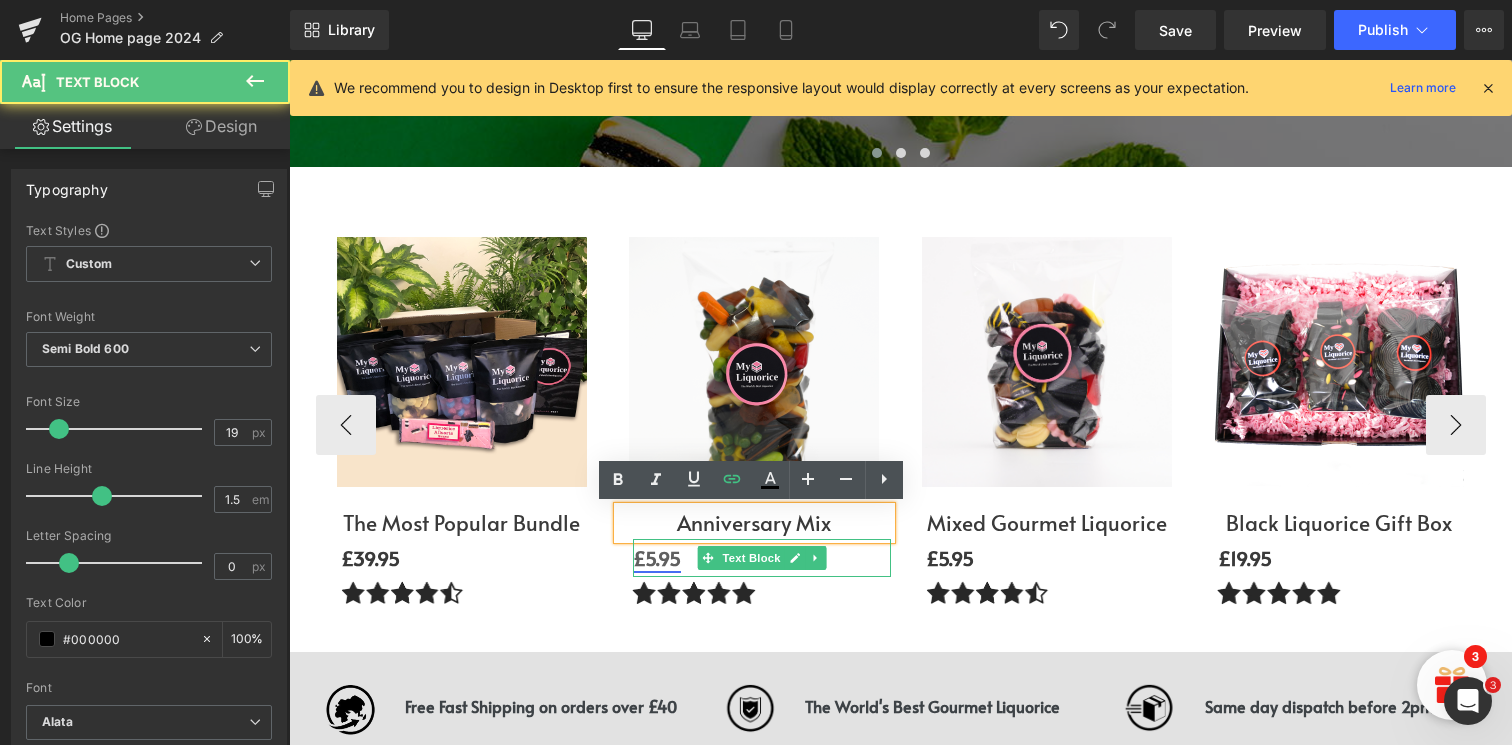 click on "£5.95" at bounding box center [657, 558] 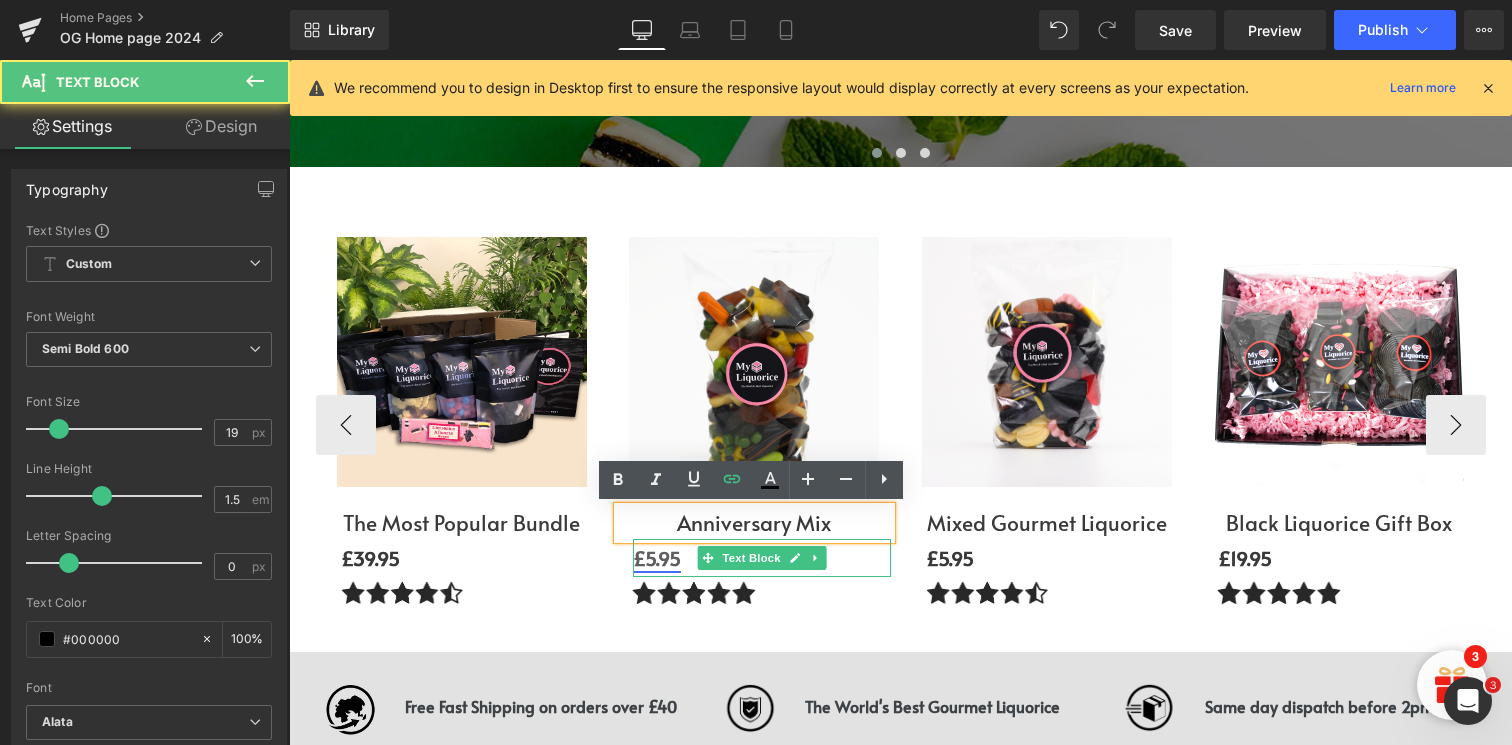 click on "£5.95" at bounding box center (657, 558) 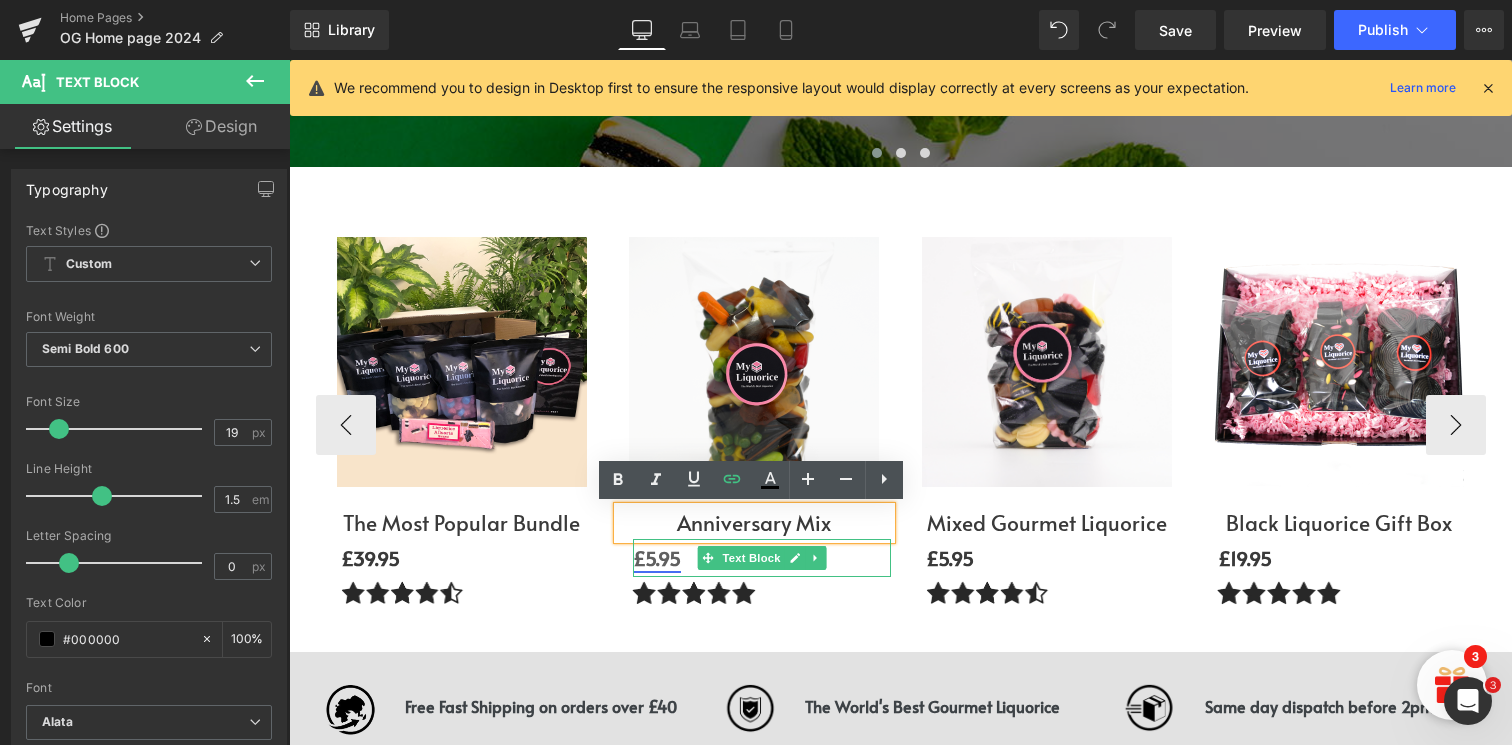 click on "£5.95" at bounding box center [657, 558] 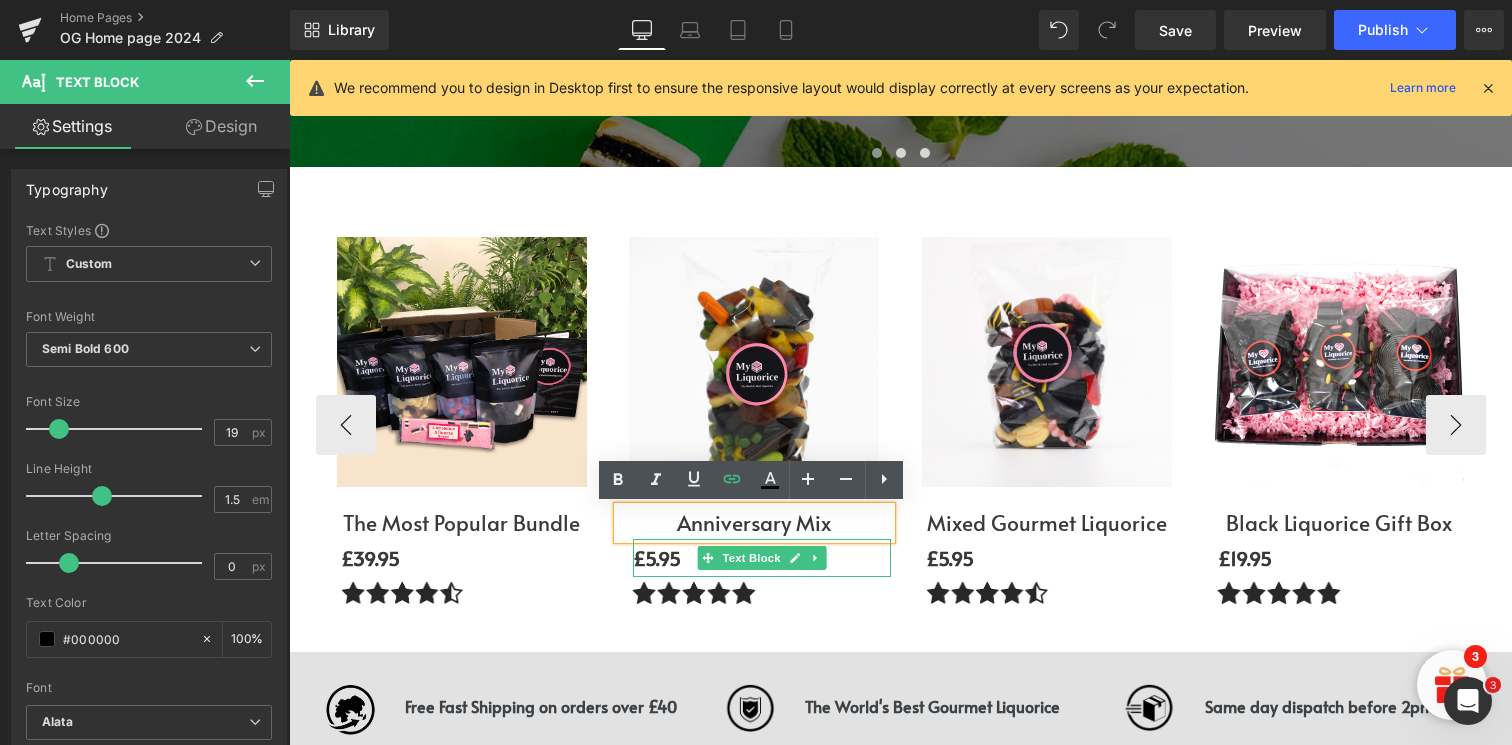 click on "£5.95" at bounding box center (762, 558) 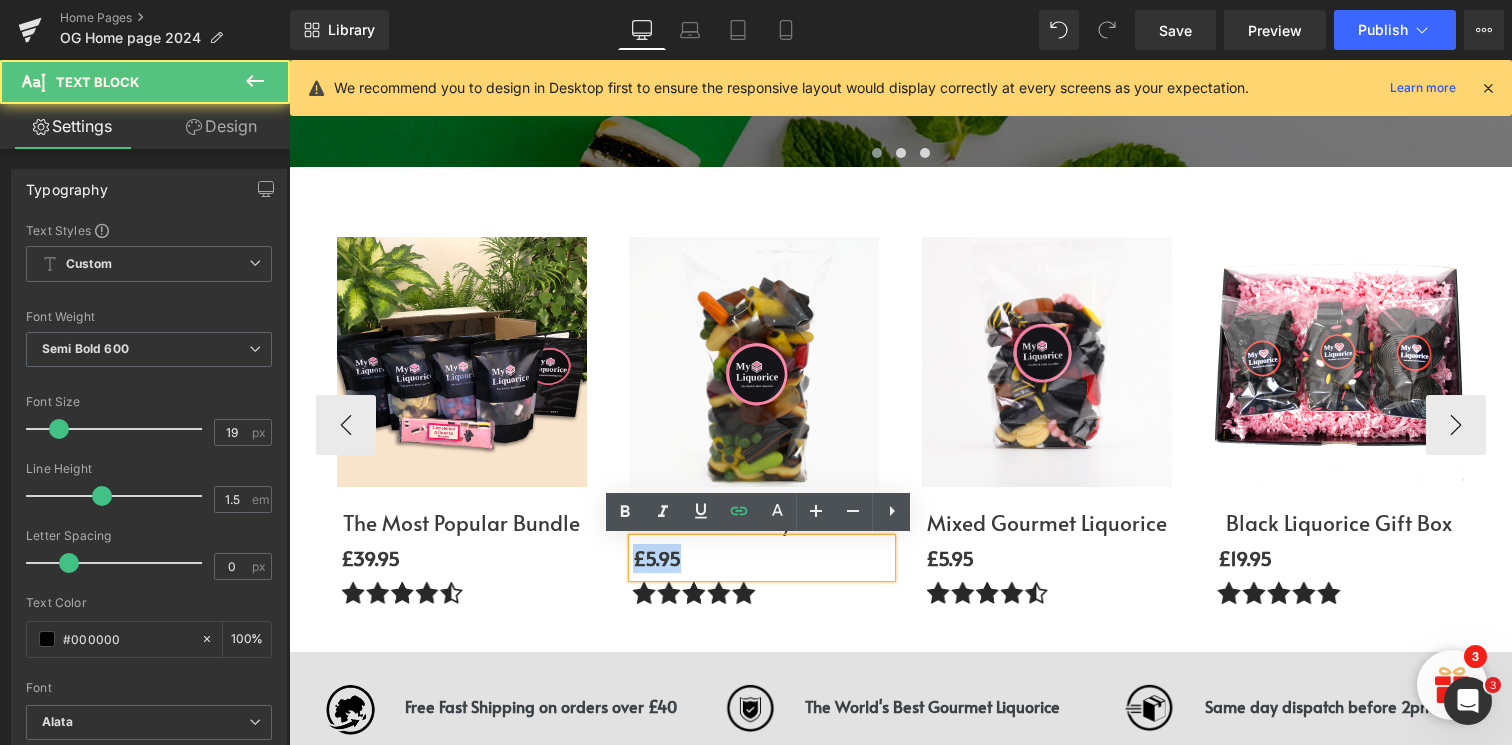 drag, startPoint x: 678, startPoint y: 561, endPoint x: 623, endPoint y: 561, distance: 55 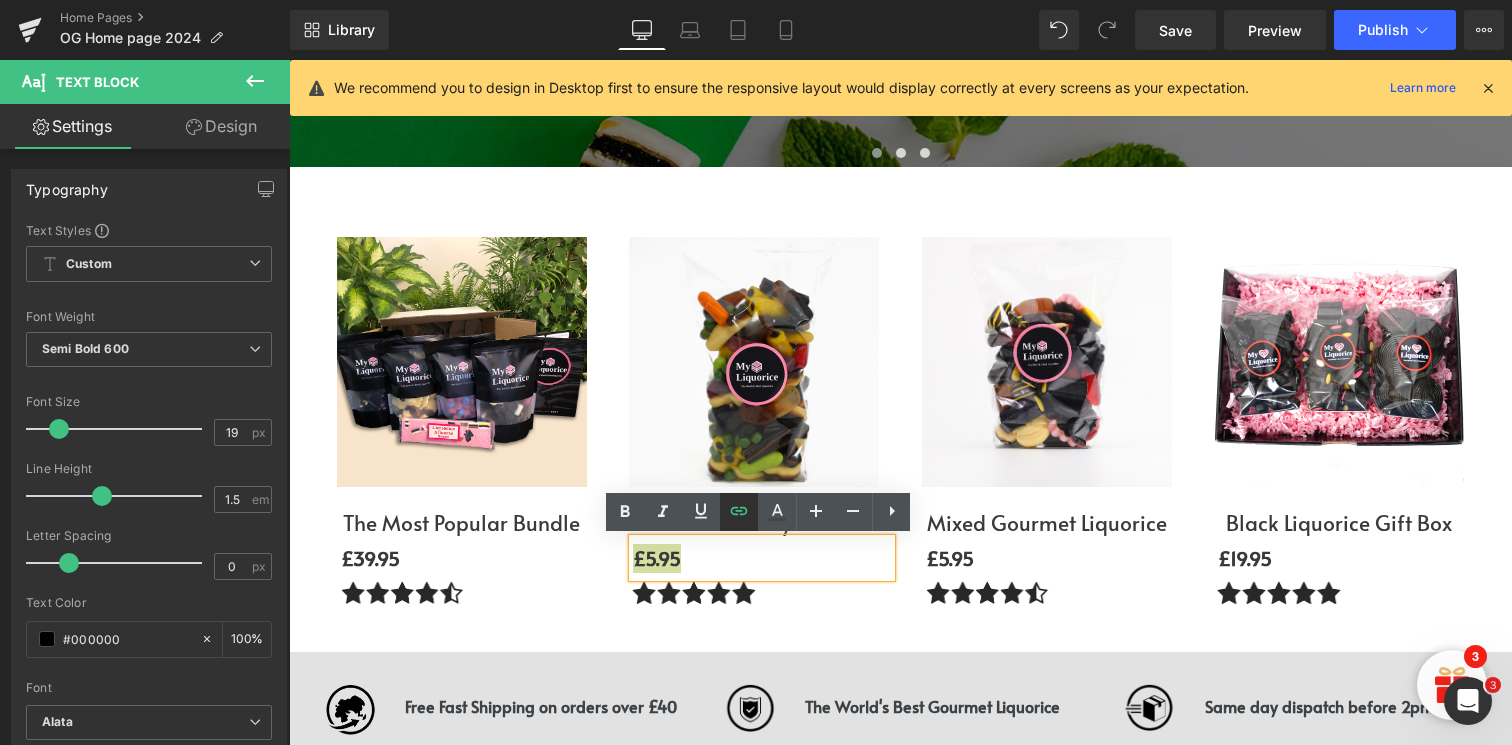click 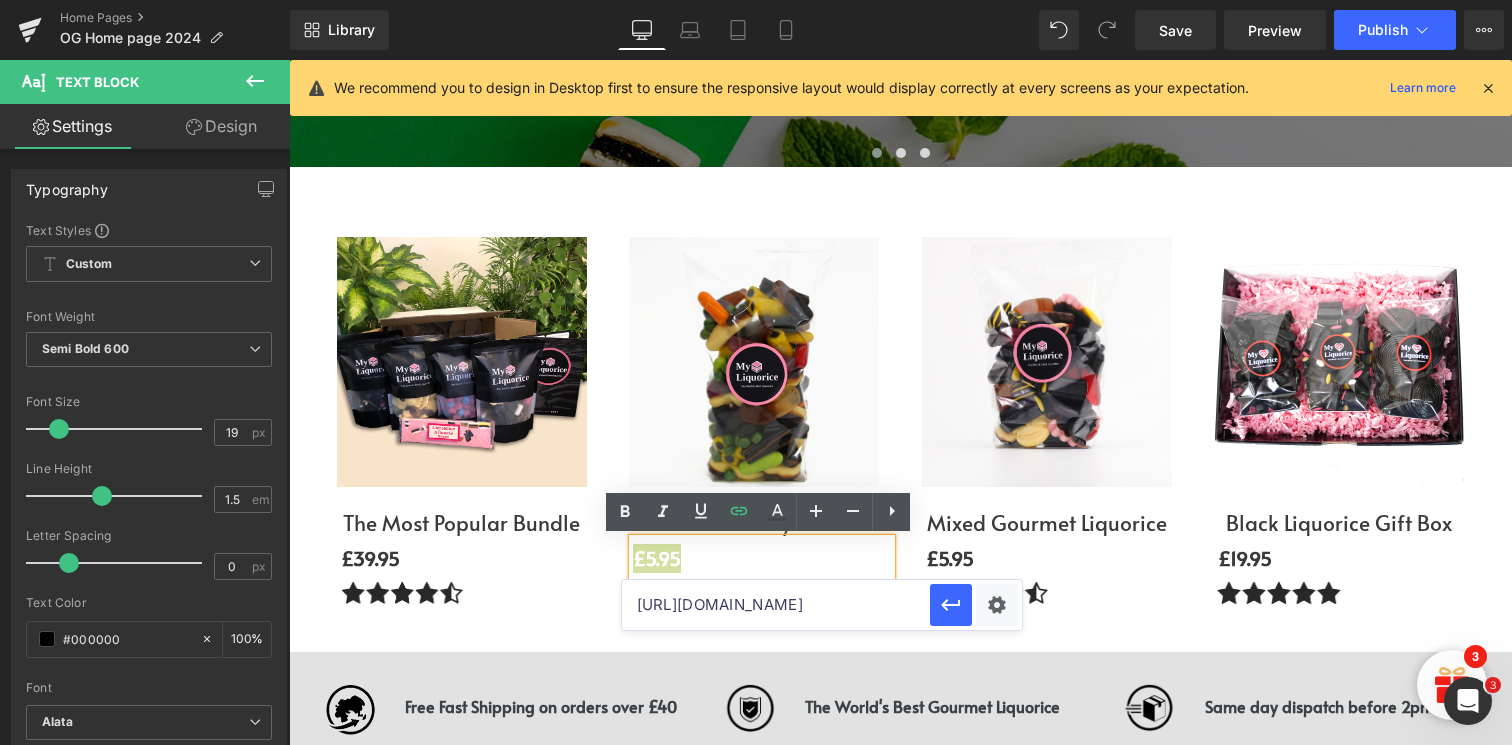 click on "[URL][DOMAIN_NAME]" at bounding box center [776, 605] 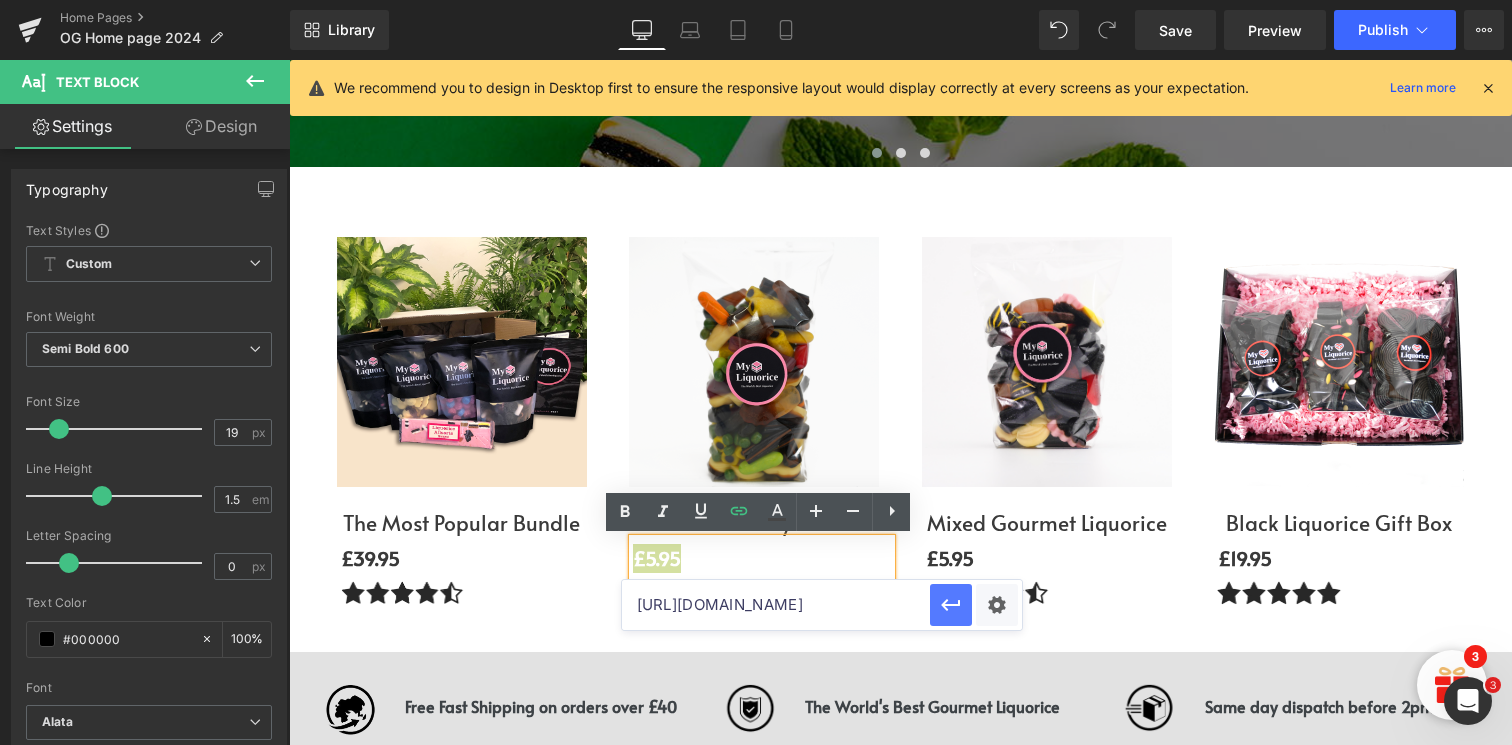click 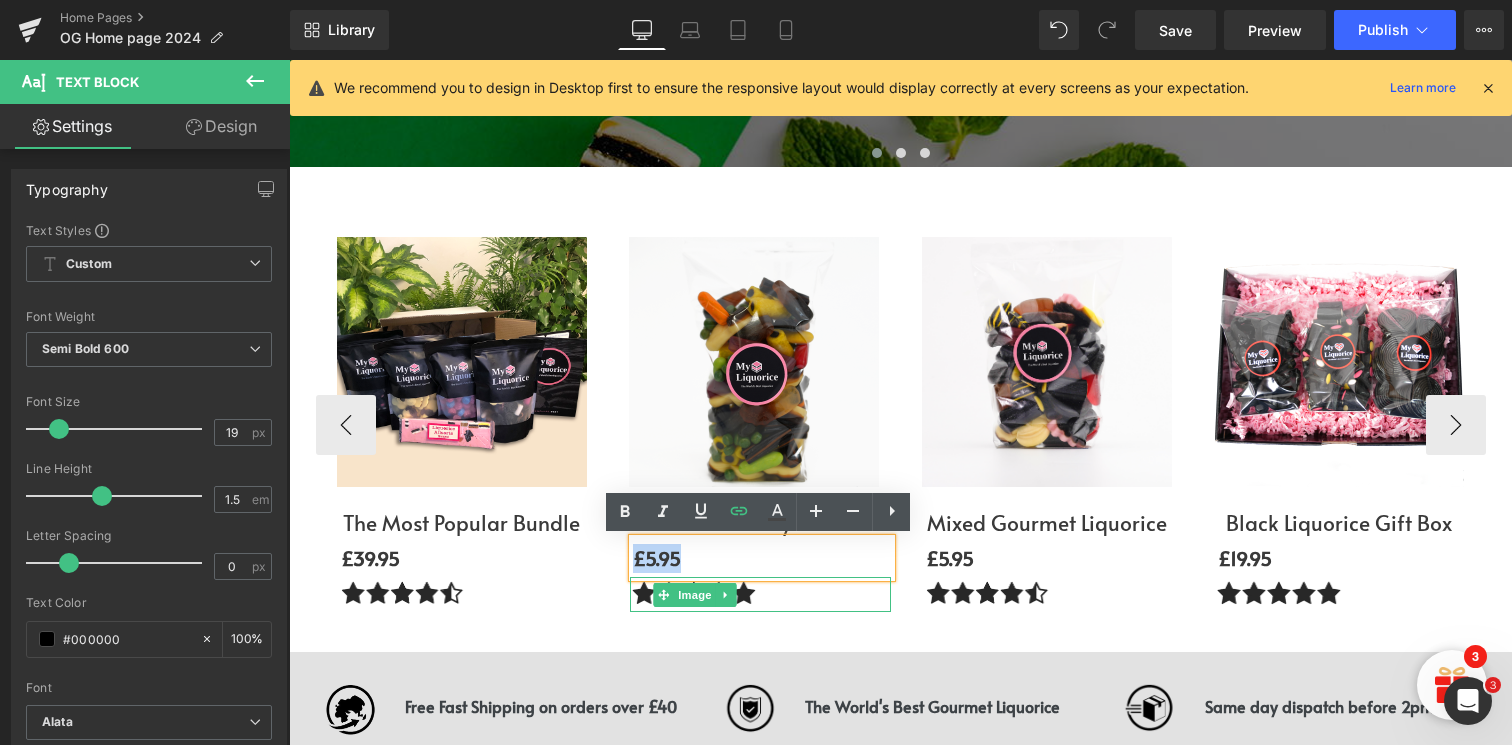 click at bounding box center [760, 594] 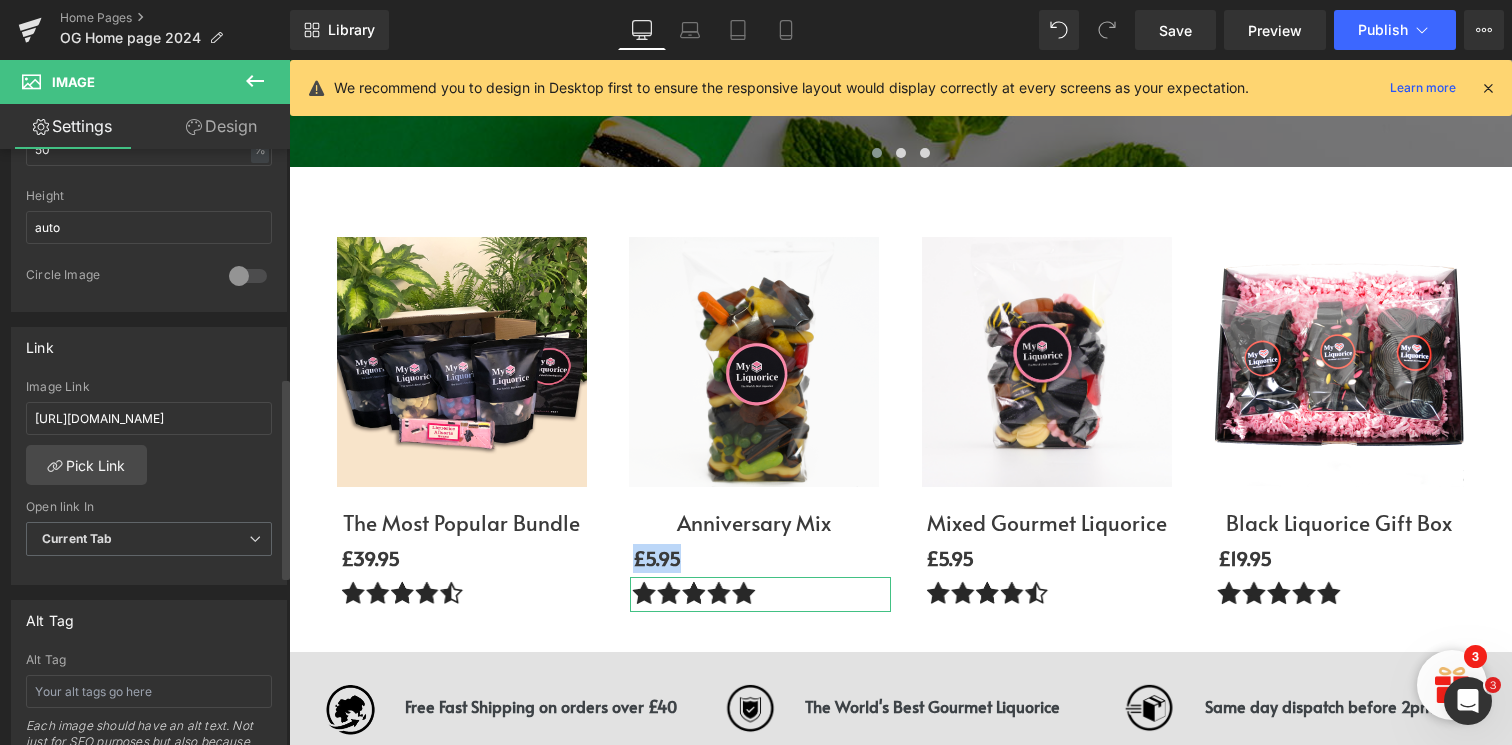 scroll, scrollTop: 774, scrollLeft: 0, axis: vertical 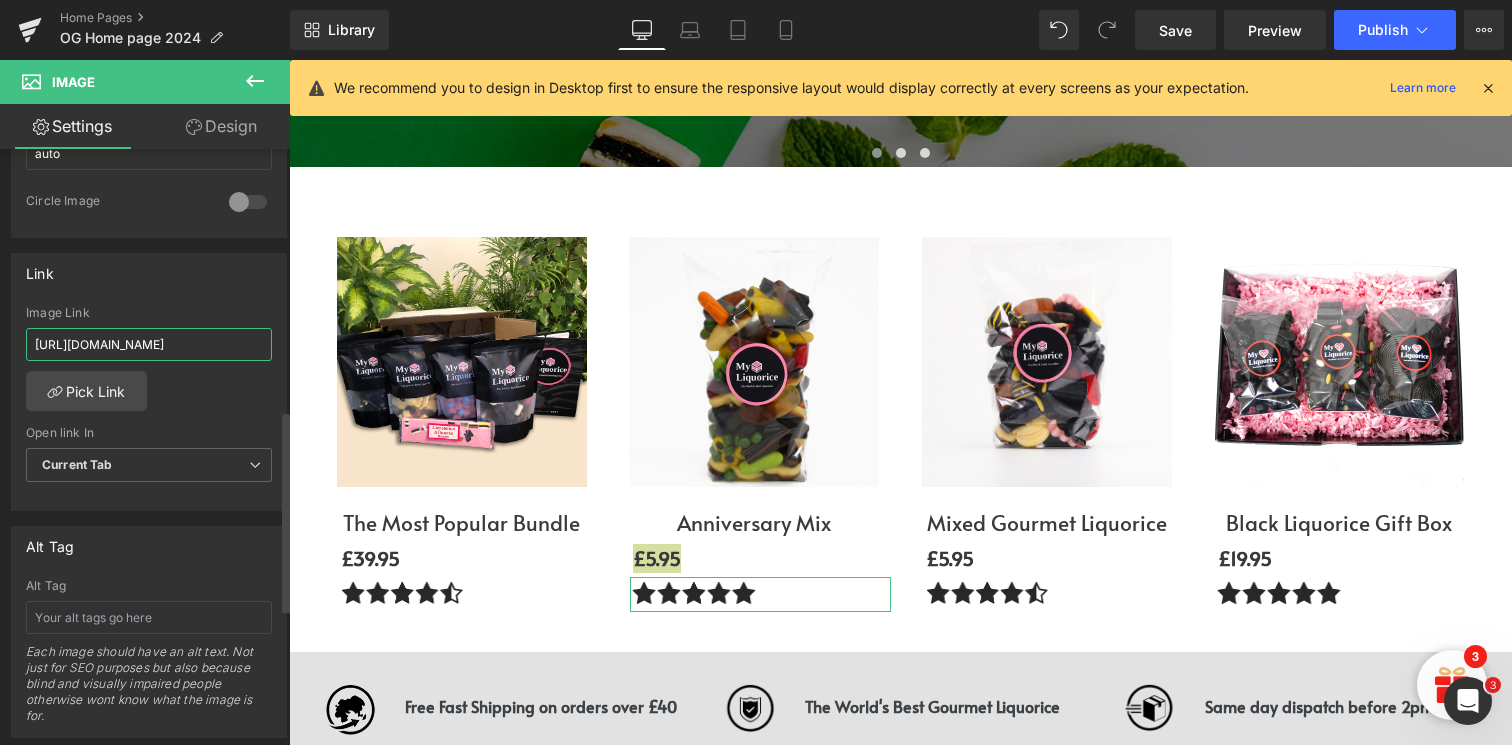 click on "[URL][DOMAIN_NAME]" at bounding box center [149, 344] 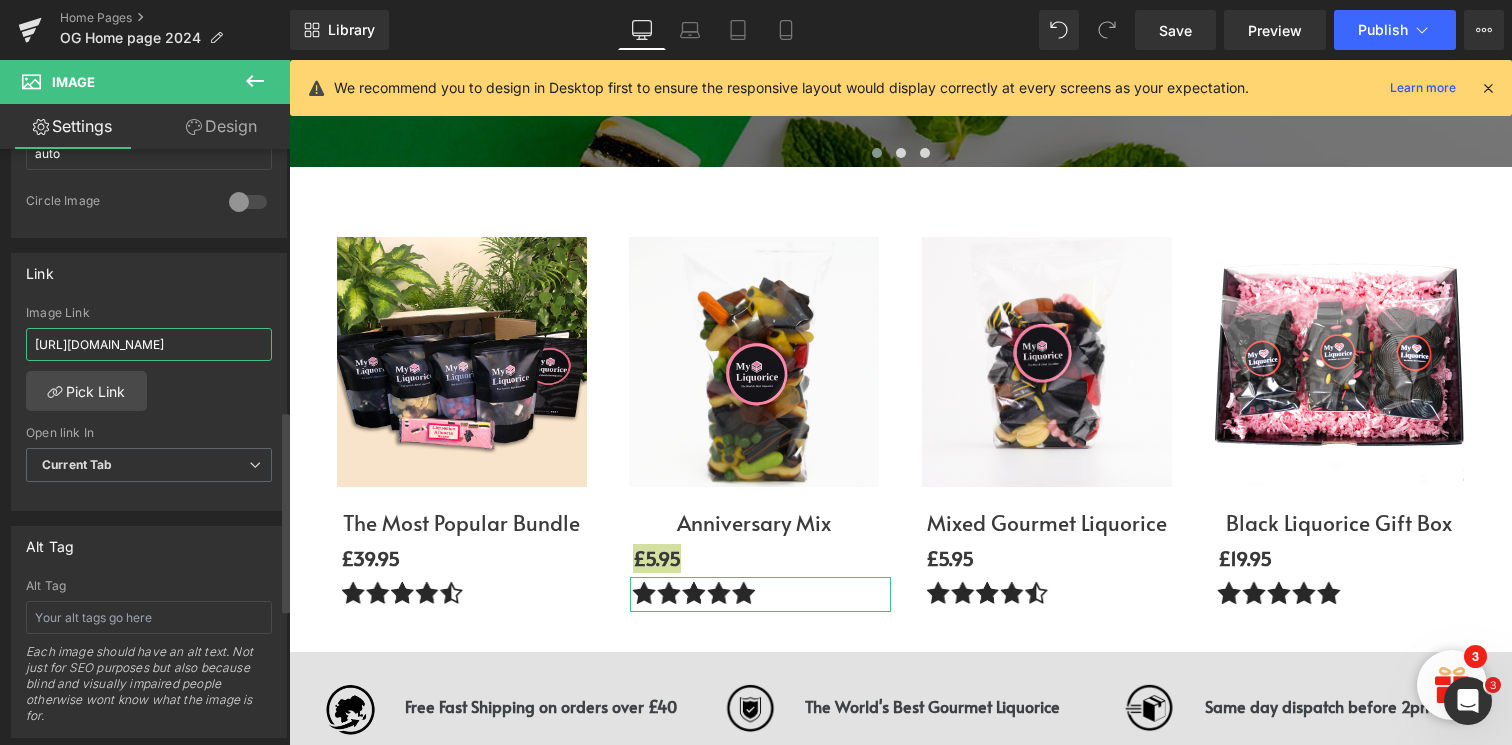 scroll, scrollTop: 0, scrollLeft: 232, axis: horizontal 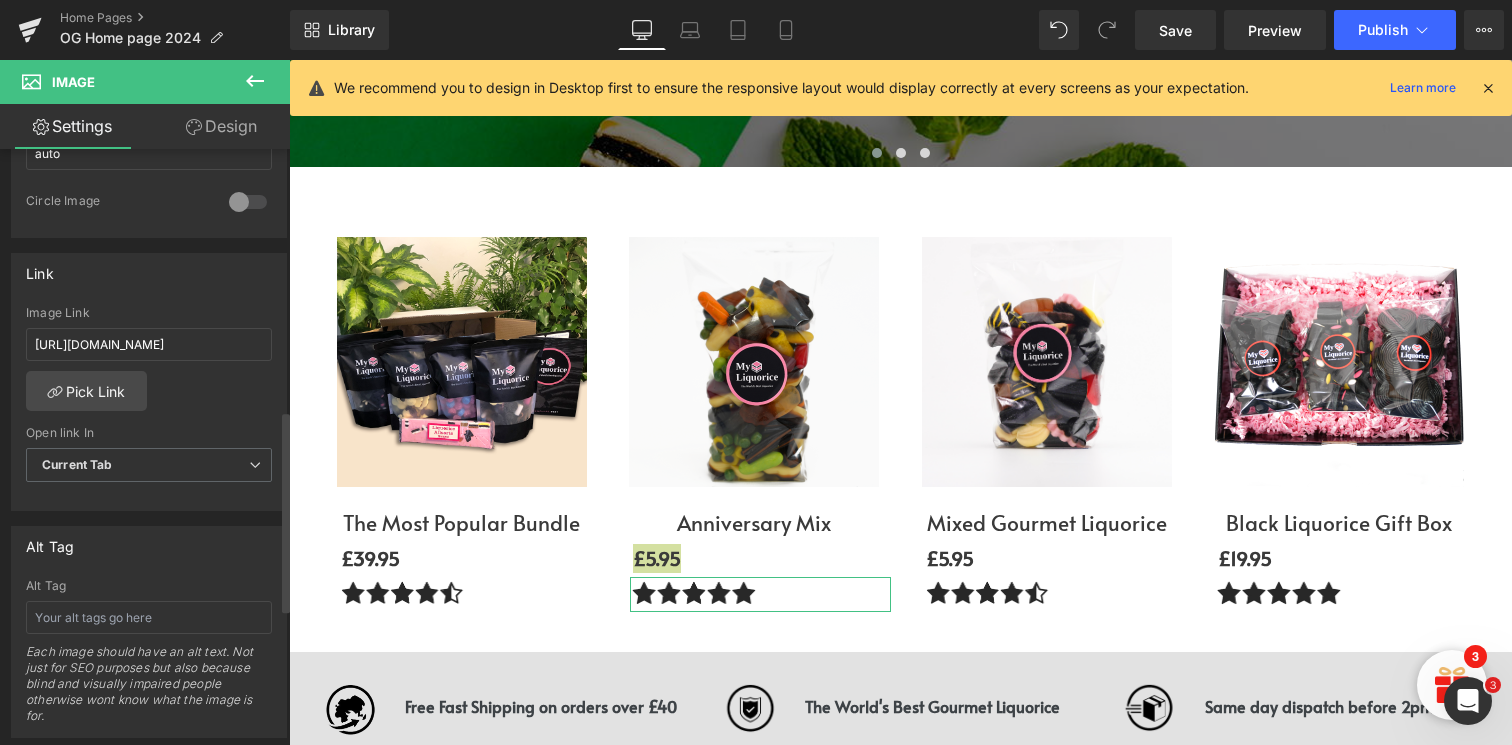 click on "Link" at bounding box center (149, 273) 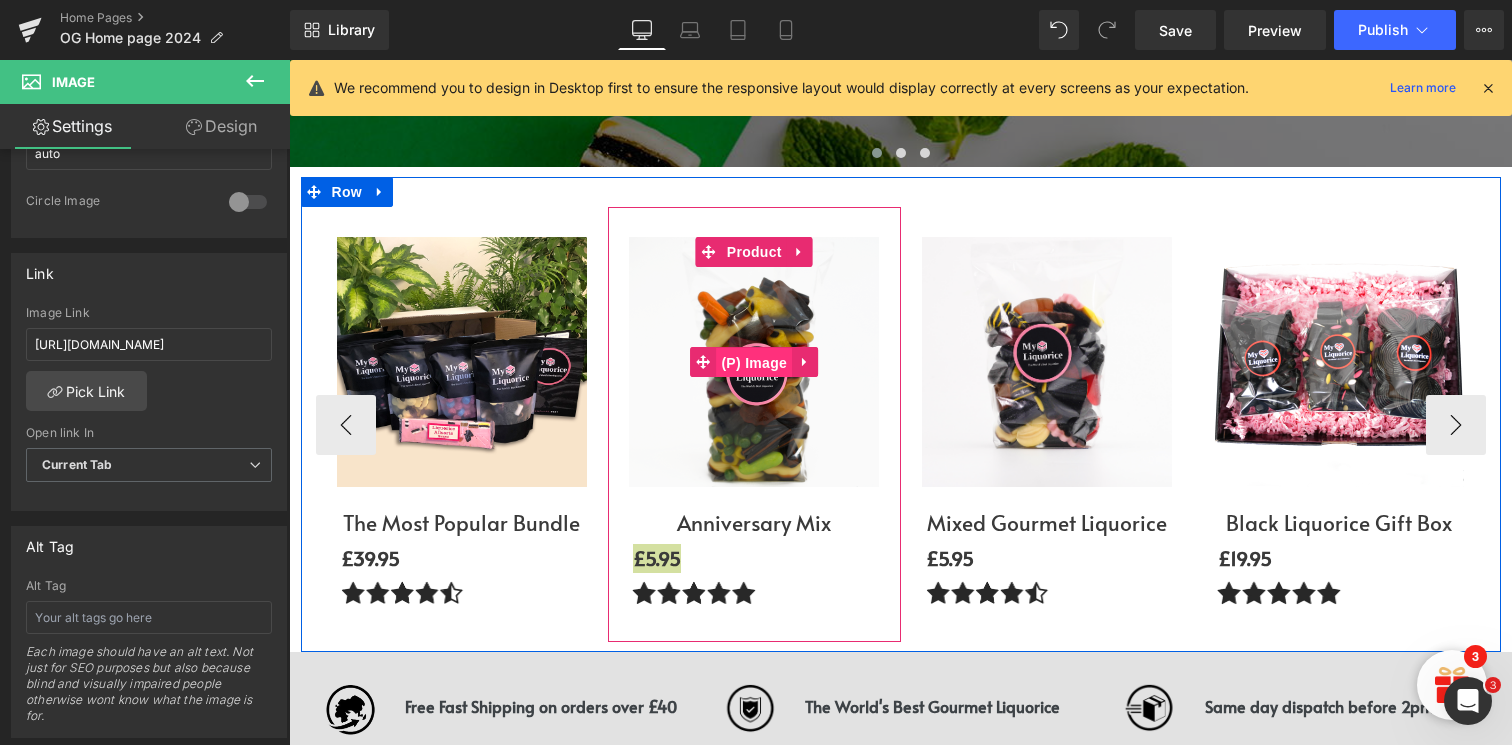 click on "(P) Image" at bounding box center [754, 363] 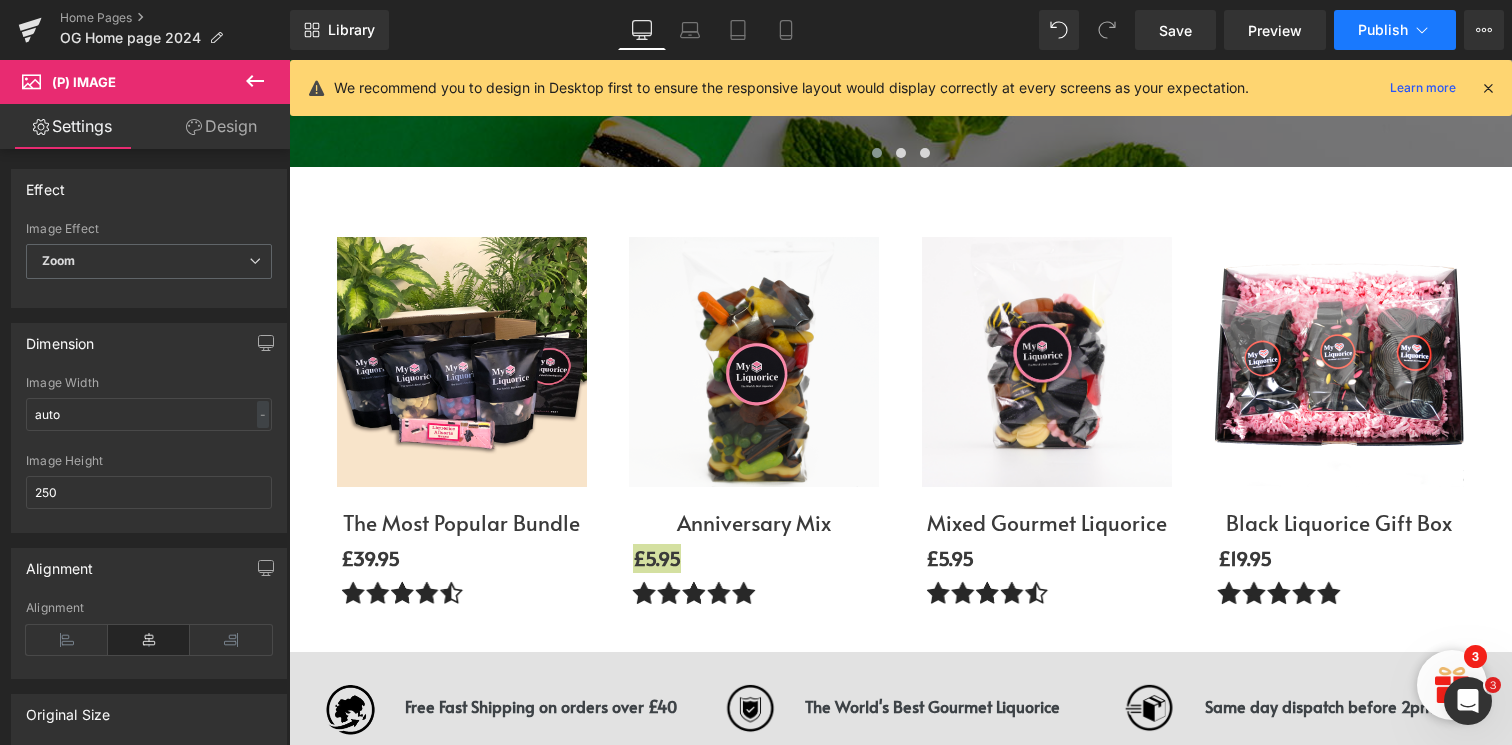 click on "Publish" at bounding box center [1383, 30] 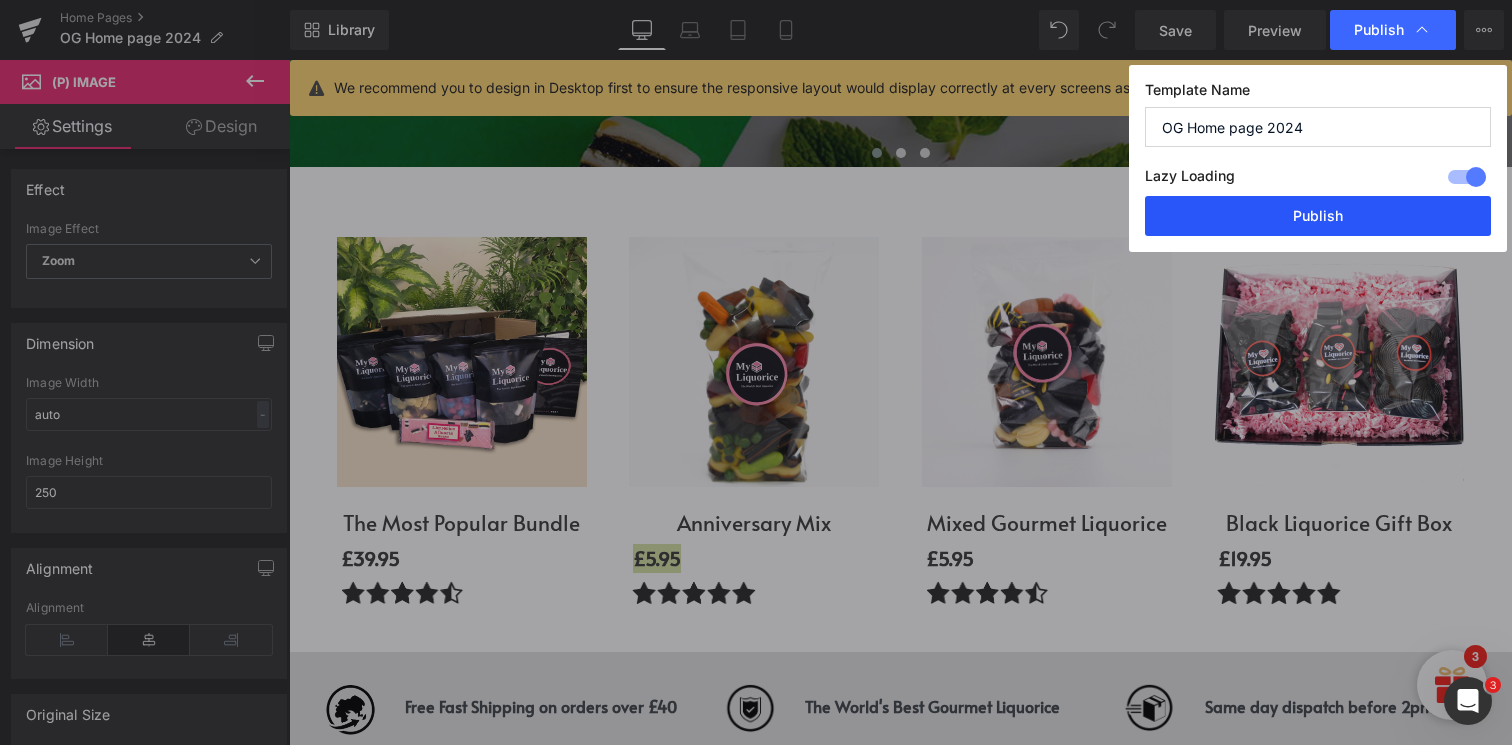 click on "Publish" at bounding box center [1318, 216] 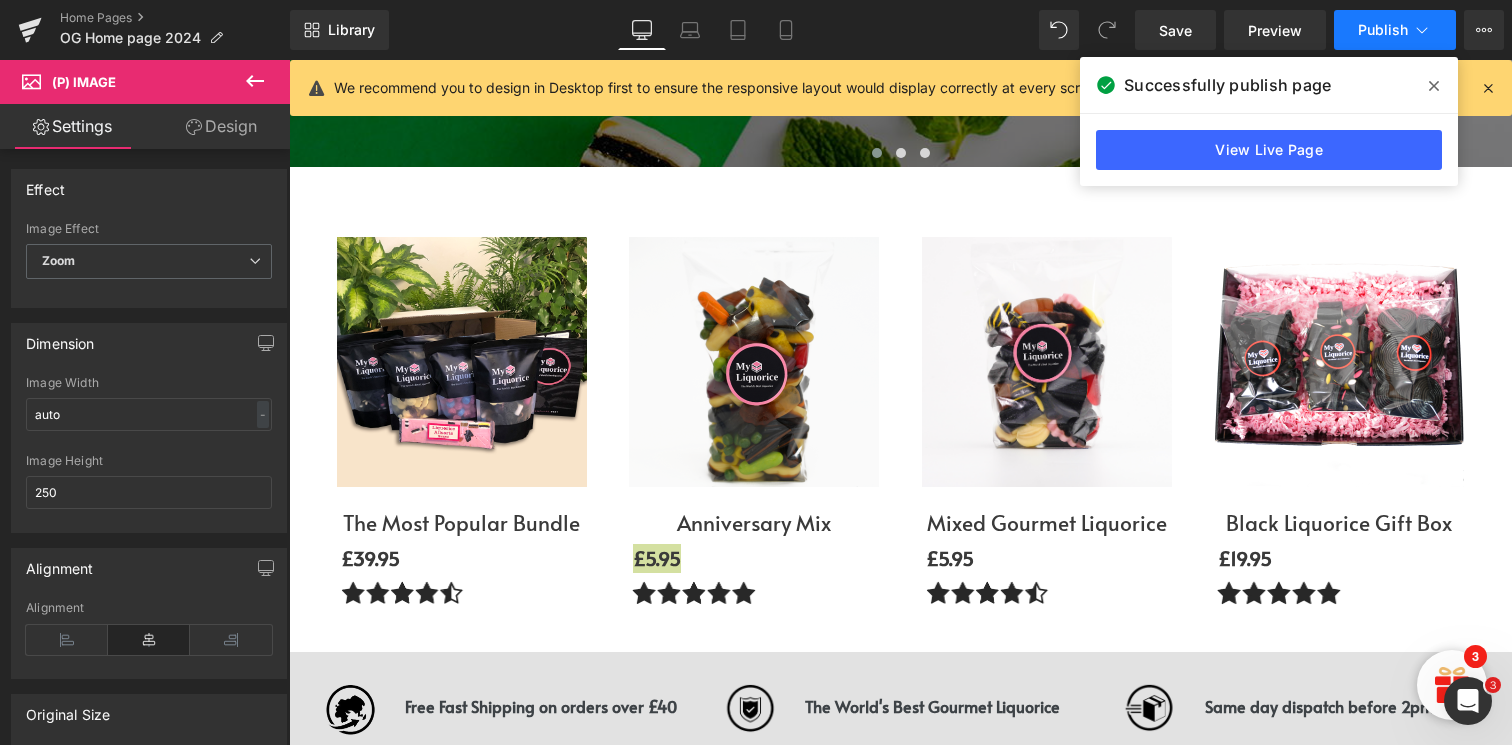 click on "Publish" at bounding box center [1383, 30] 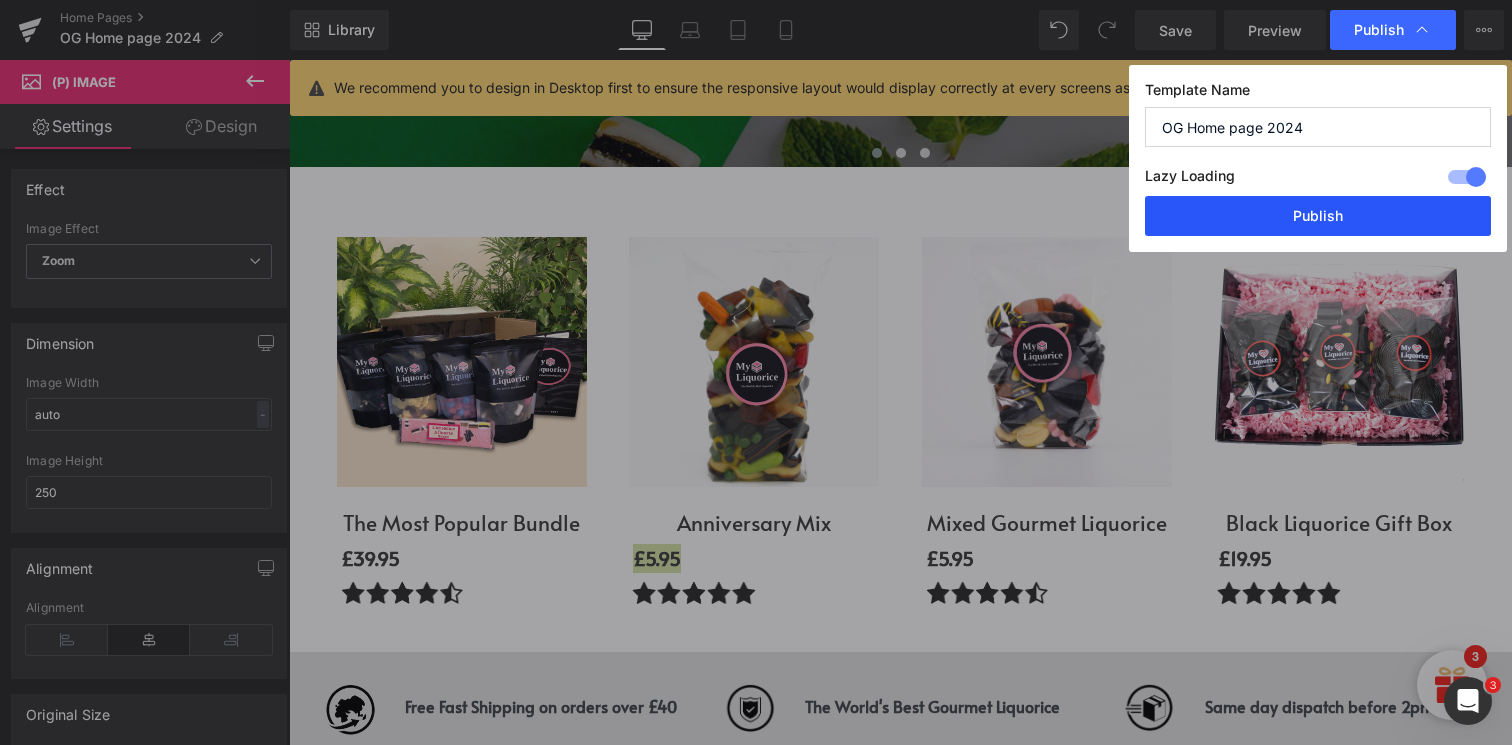 drag, startPoint x: 1321, startPoint y: 209, endPoint x: 1031, endPoint y: 149, distance: 296.14185 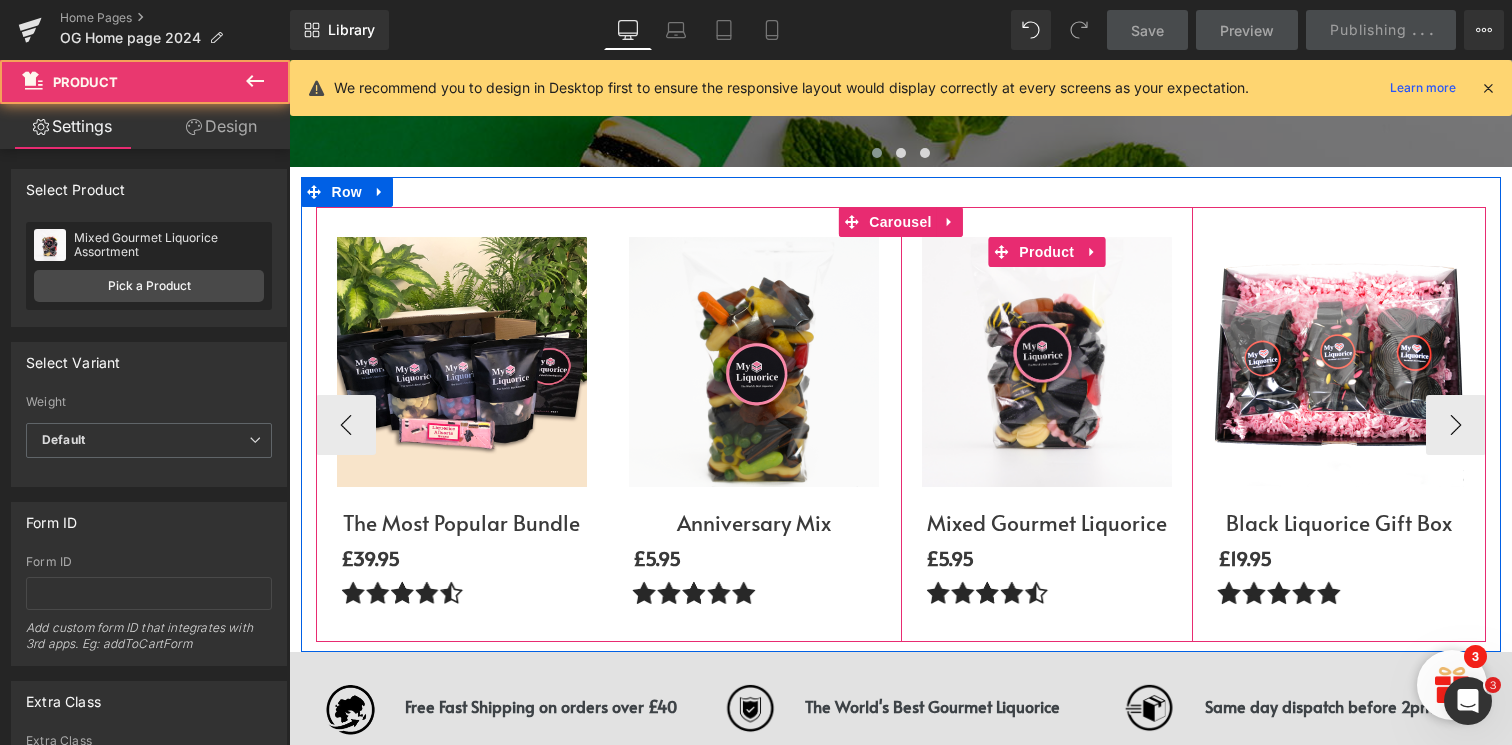 click on "(P) Image Mixed Gourmet Liquorice Text Block         £5.95 Text Block         Image
Product" at bounding box center [1047, 424] 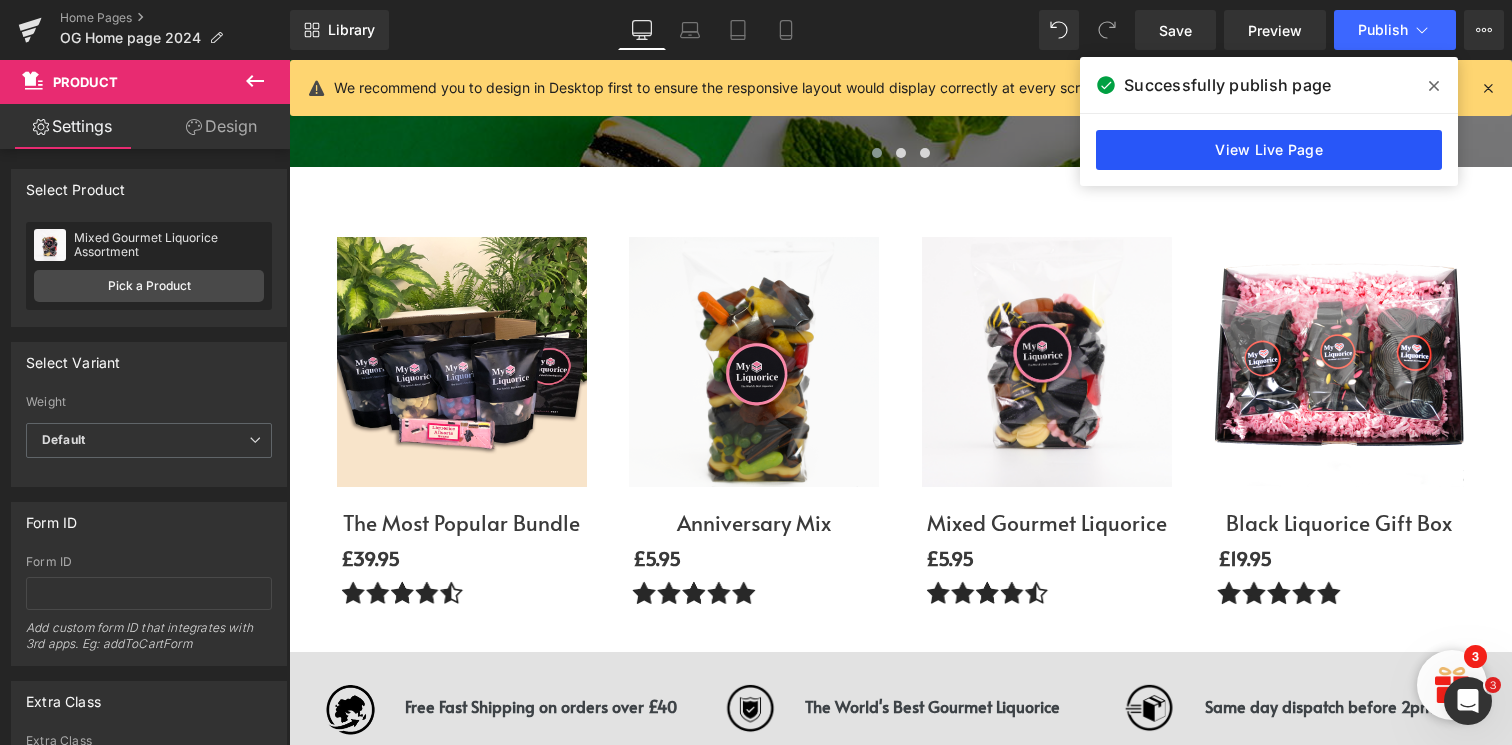 click on "View Live Page" at bounding box center [1269, 150] 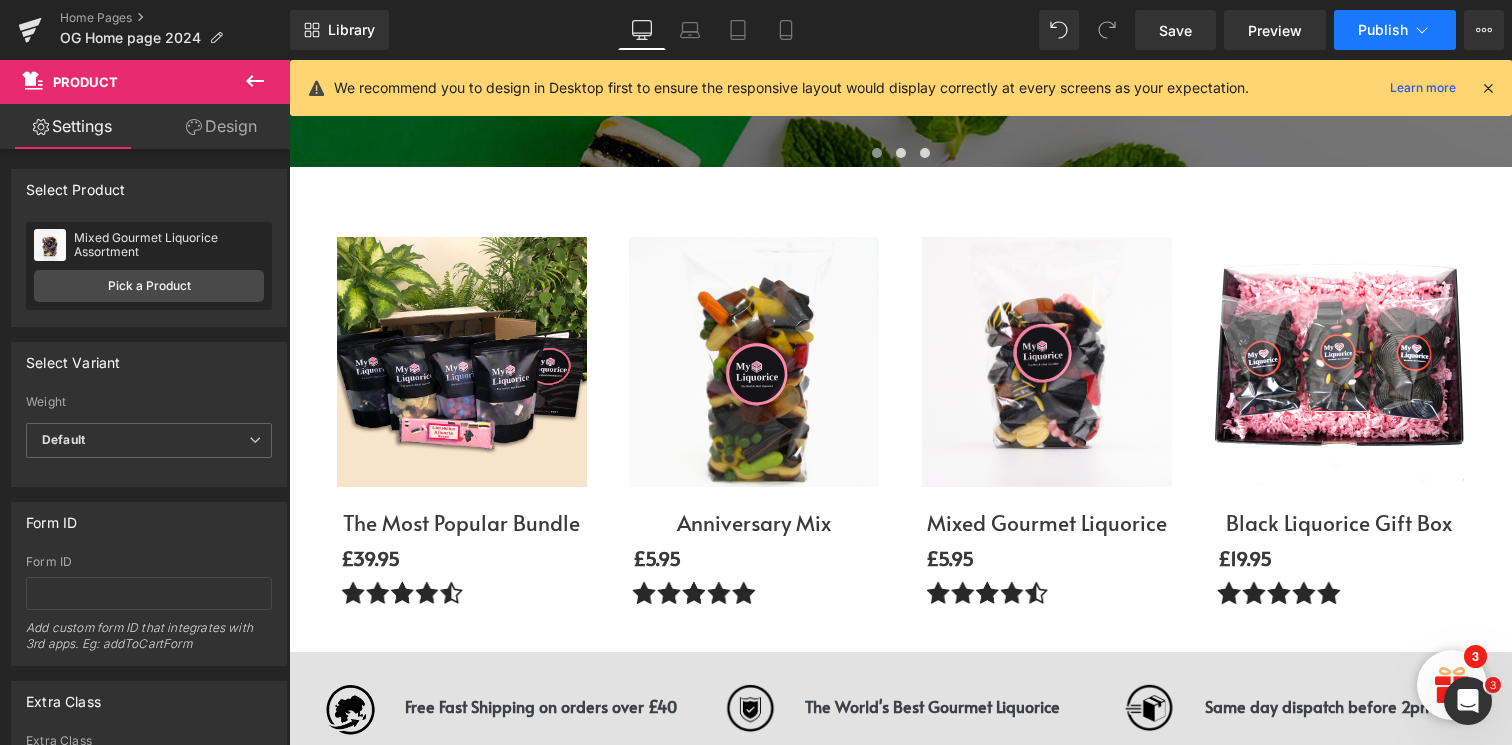 click on "Publish" at bounding box center (1383, 30) 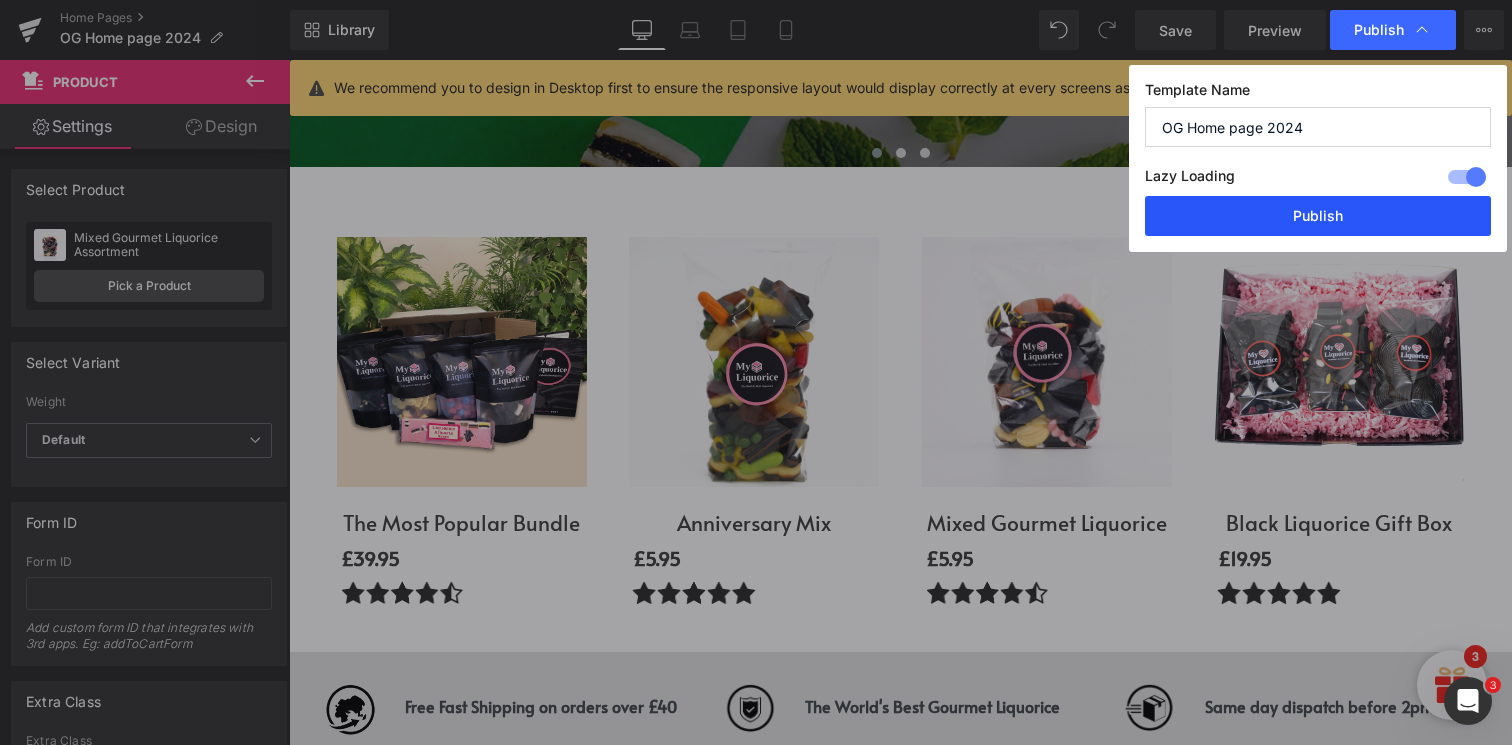 click on "Publish" at bounding box center [1318, 216] 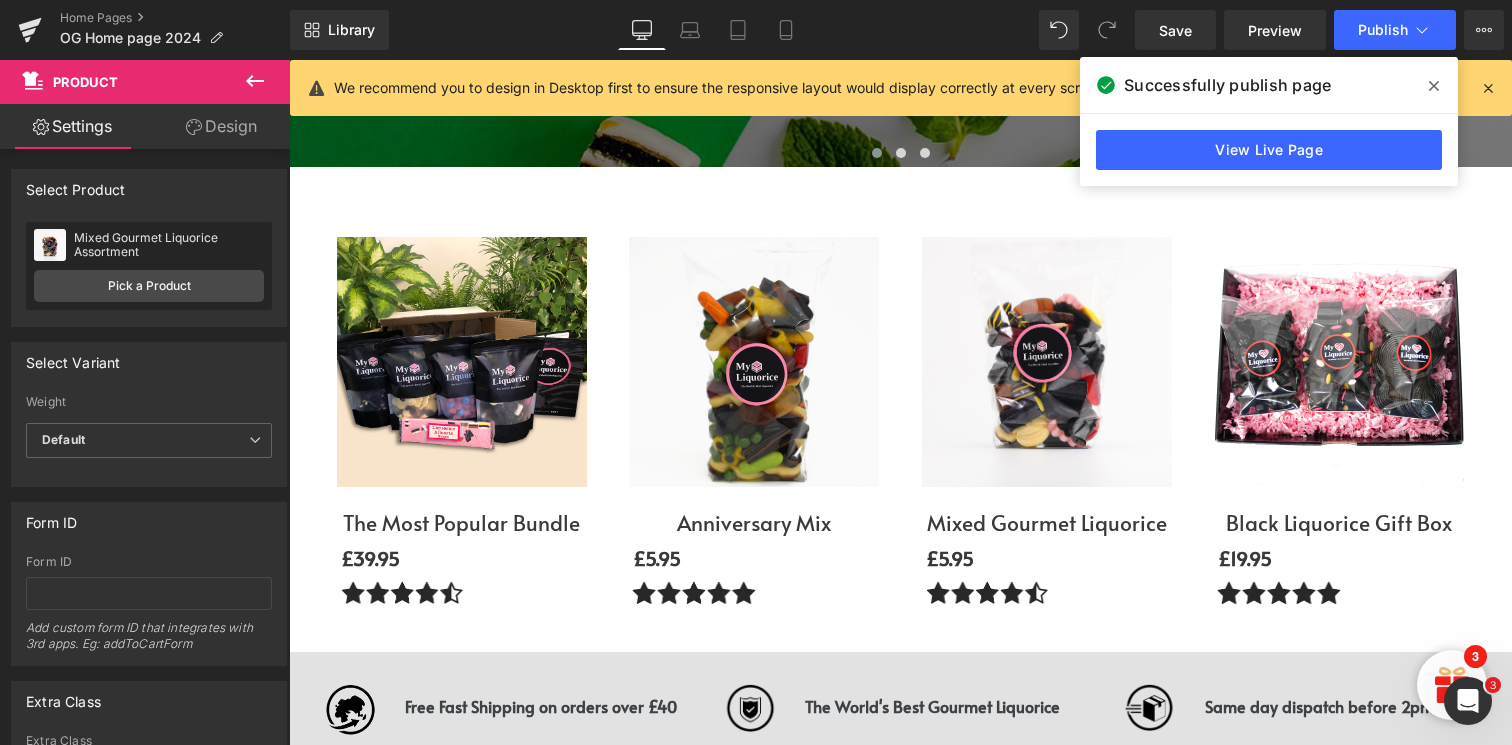 click 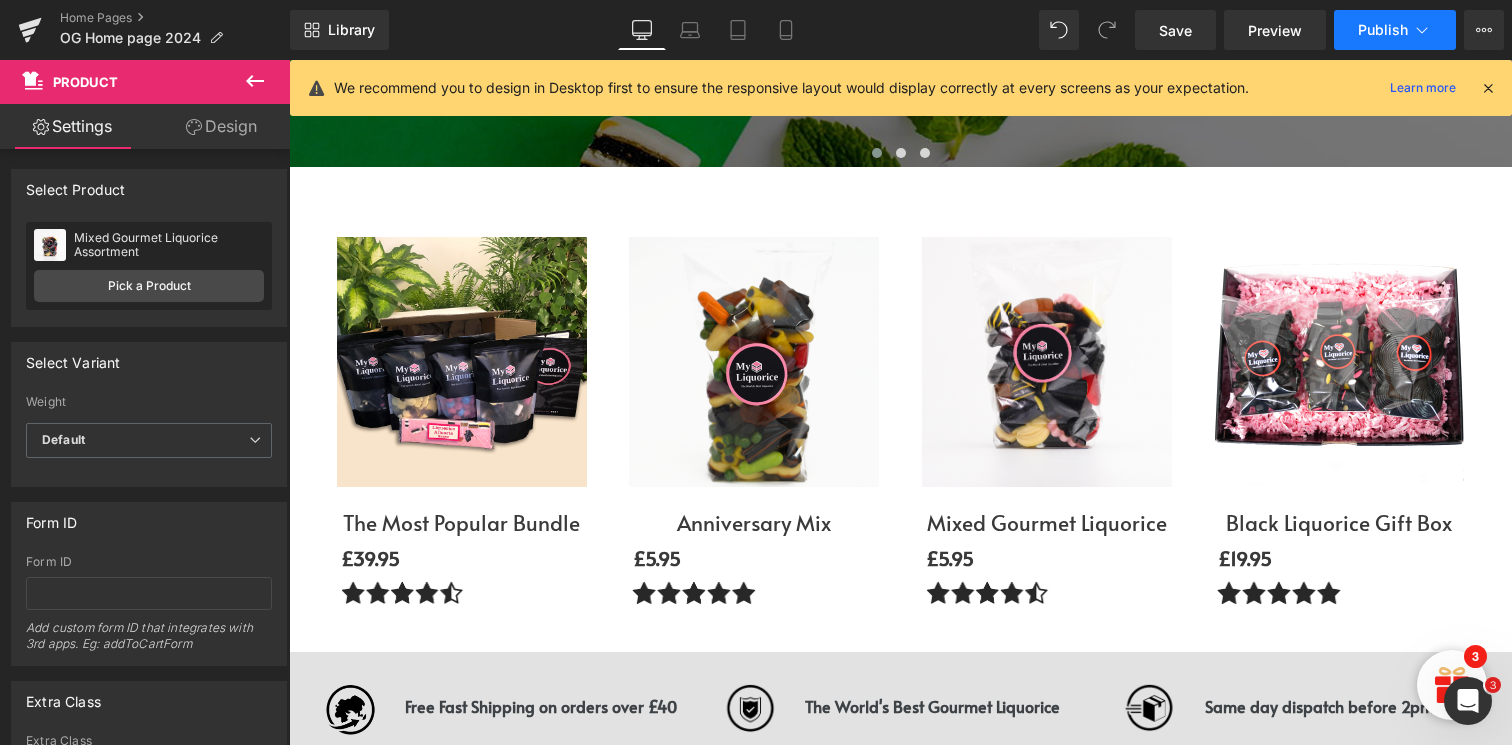click 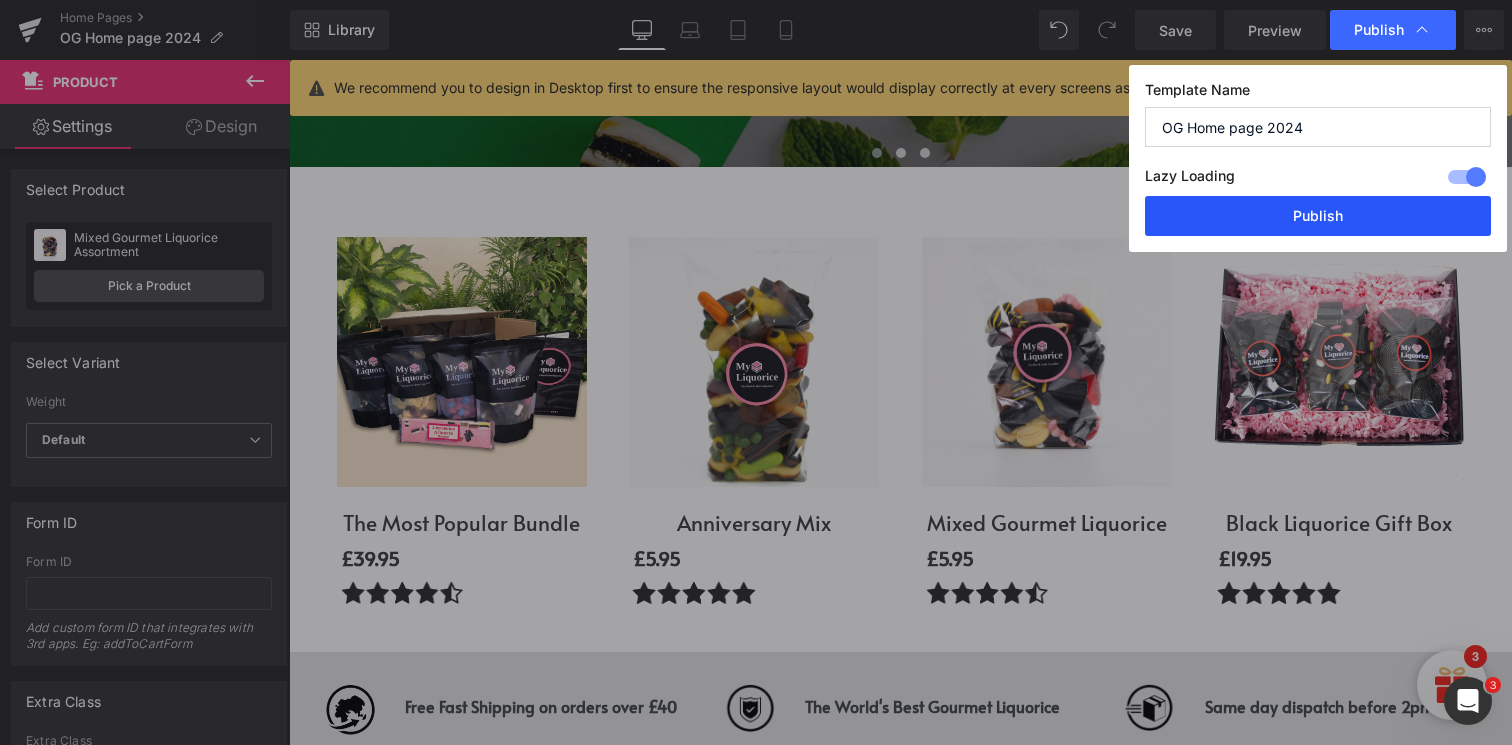 click on "Publish" at bounding box center [1318, 216] 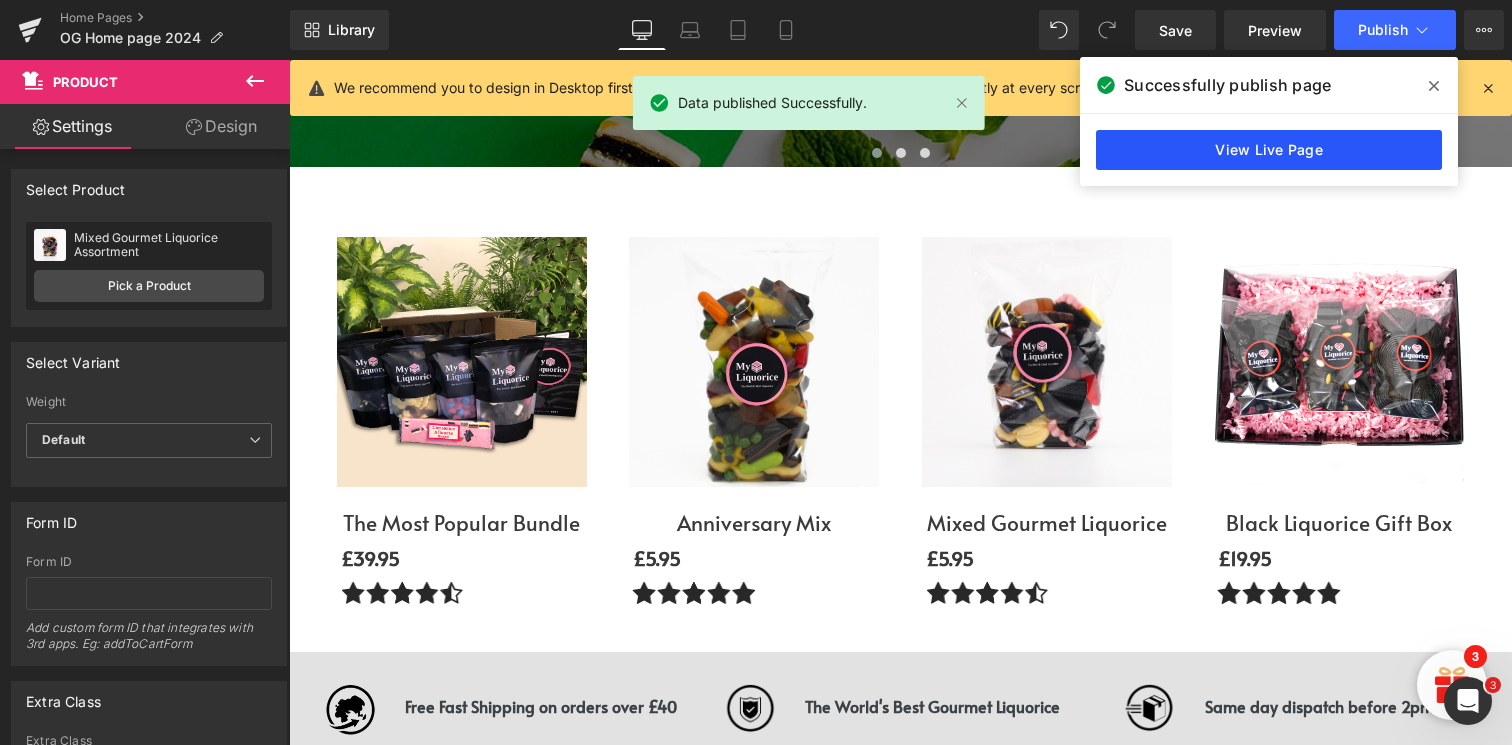click on "View Live Page" at bounding box center [1269, 150] 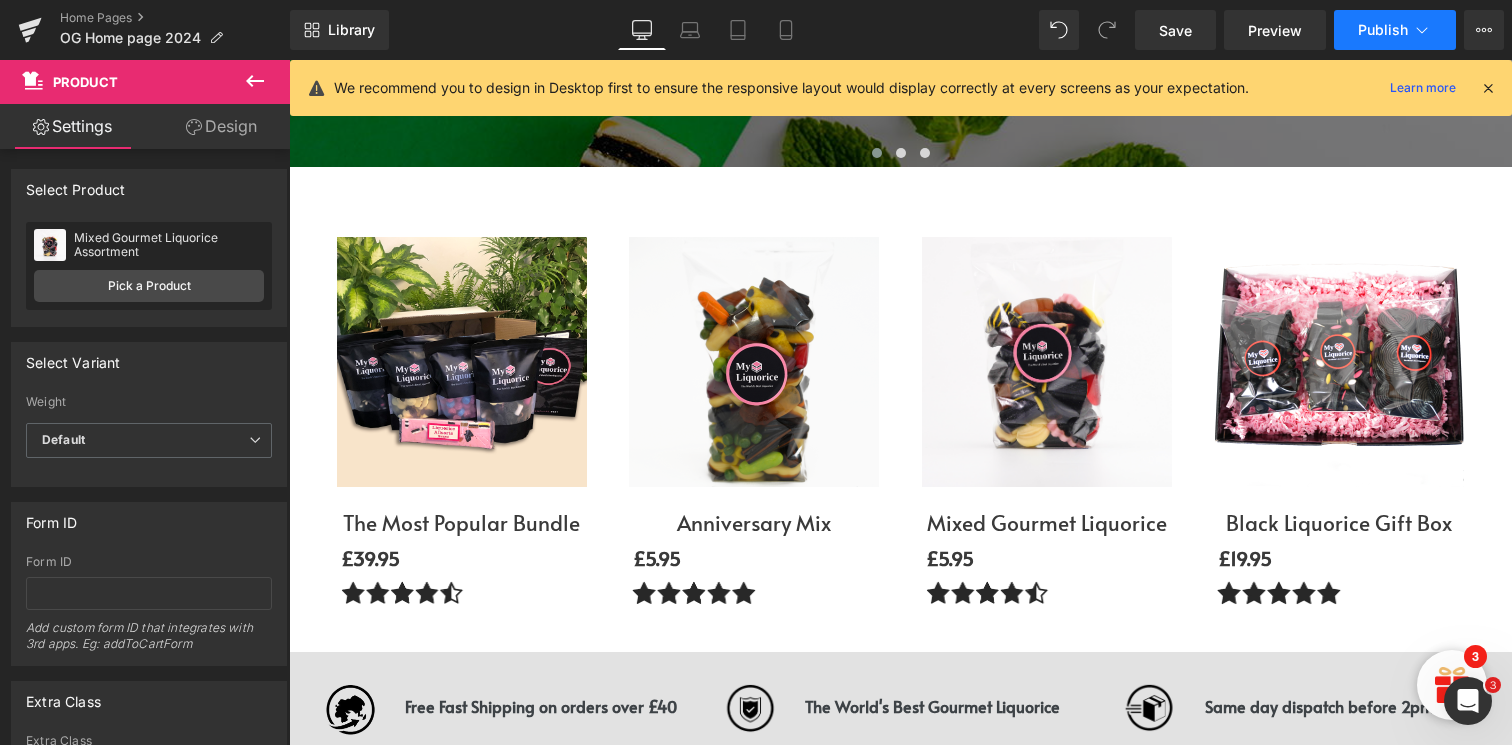 click on "Publish" at bounding box center (1383, 30) 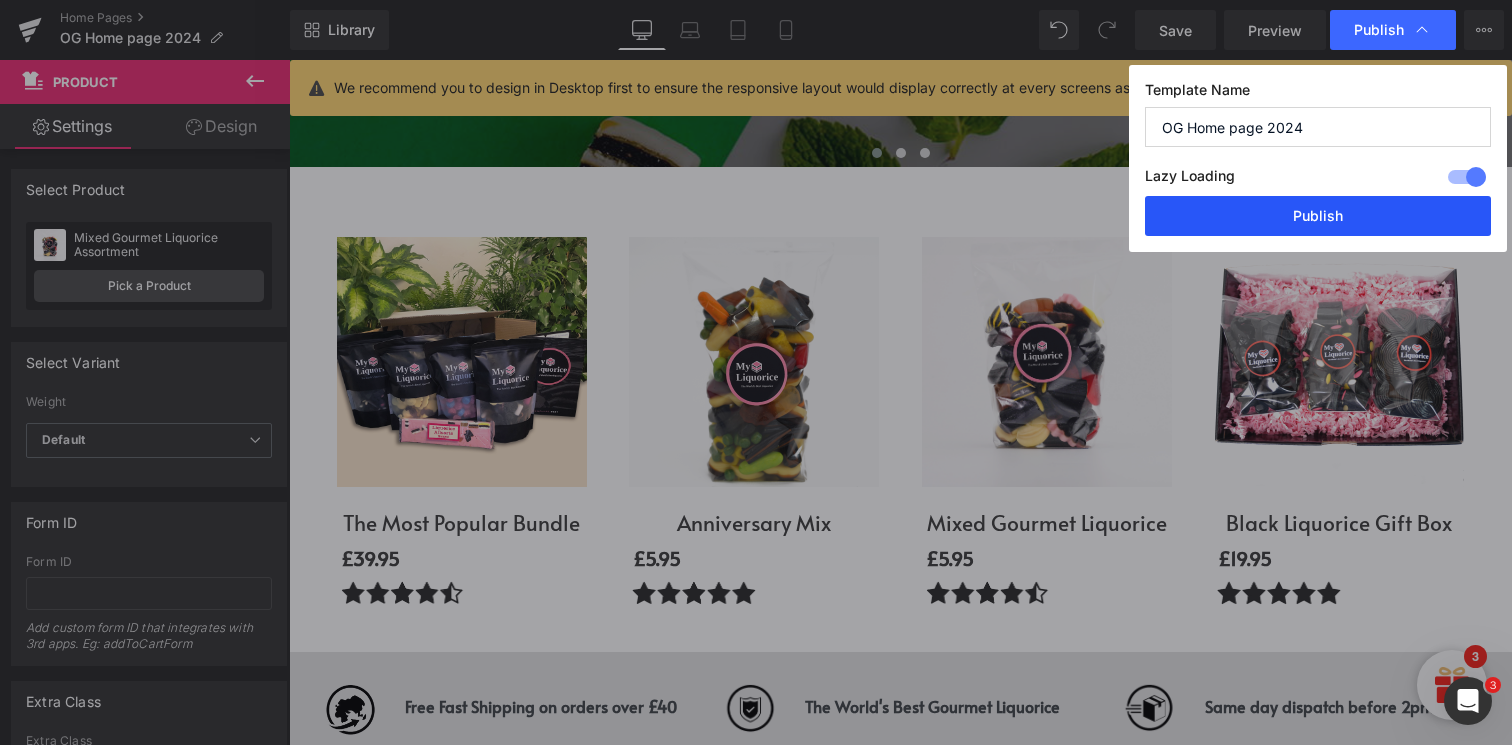 click on "Publish" at bounding box center [1318, 216] 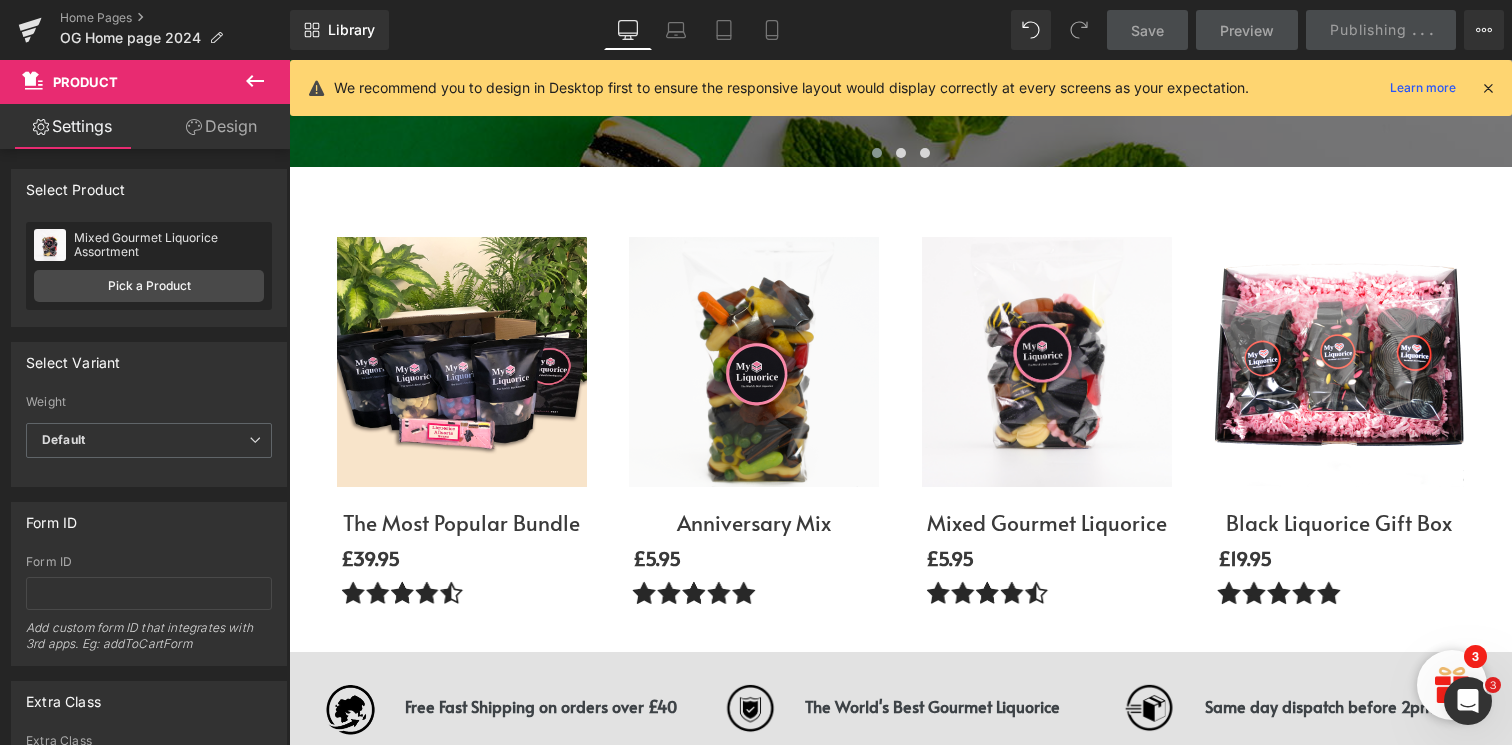 click at bounding box center (1488, 88) 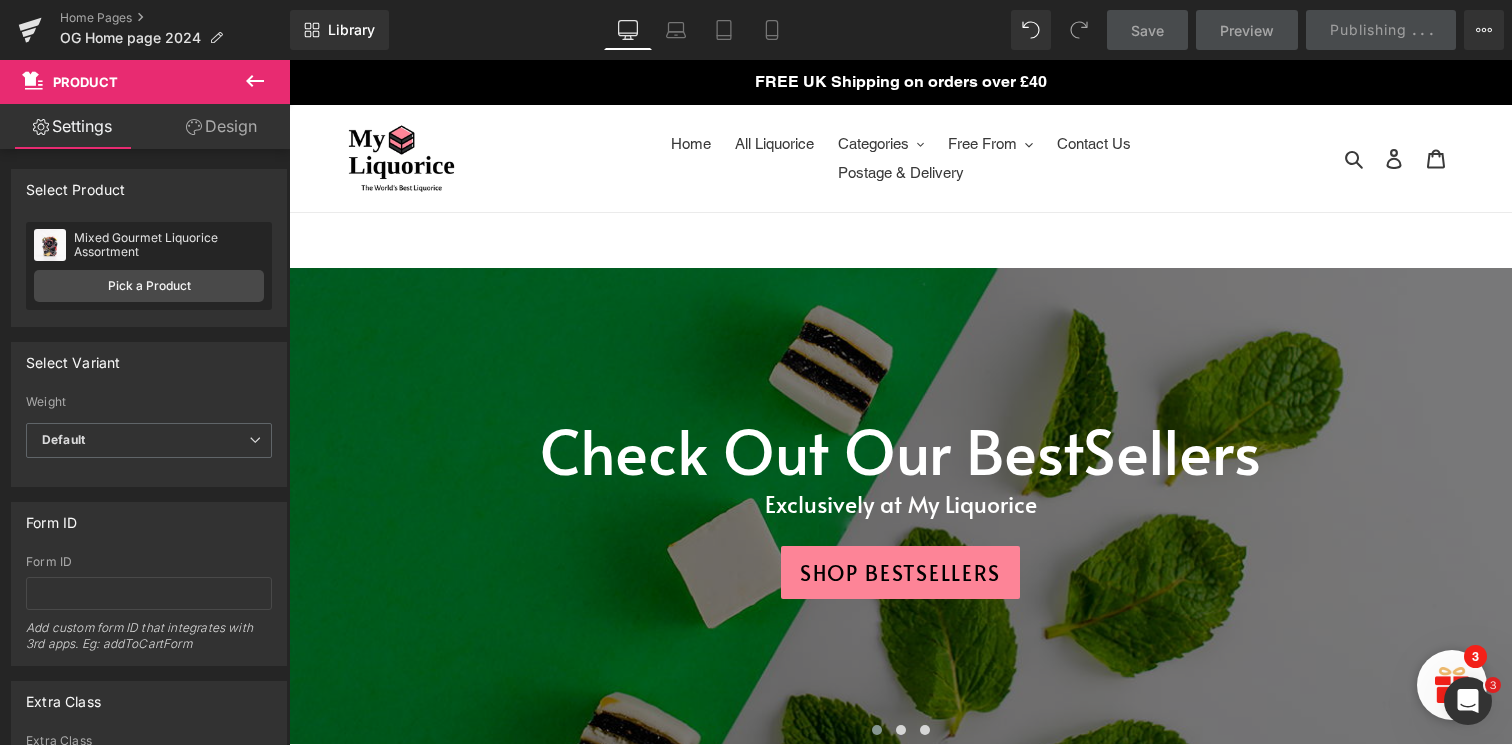 scroll, scrollTop: 0, scrollLeft: 0, axis: both 